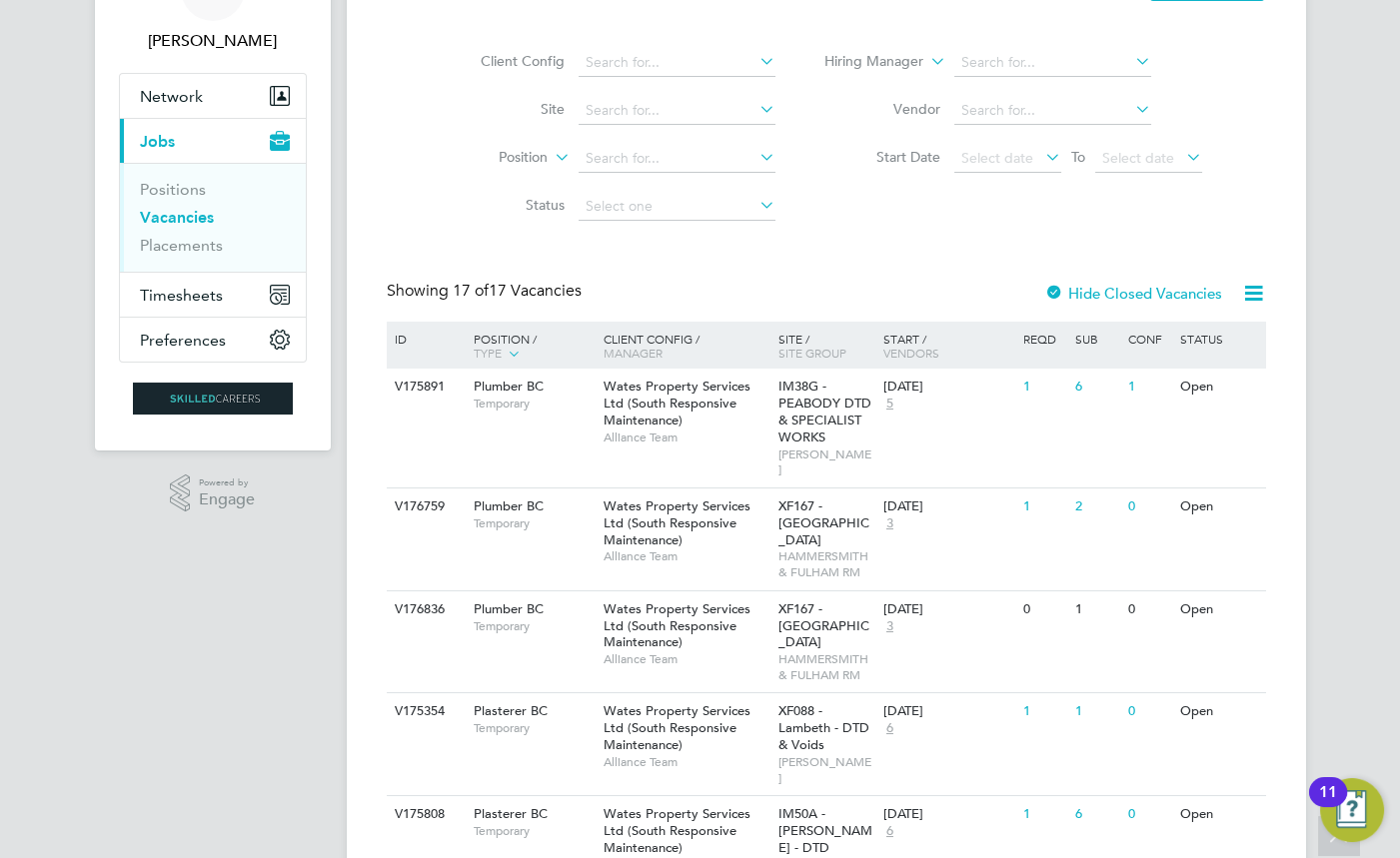 scroll, scrollTop: 90, scrollLeft: 0, axis: vertical 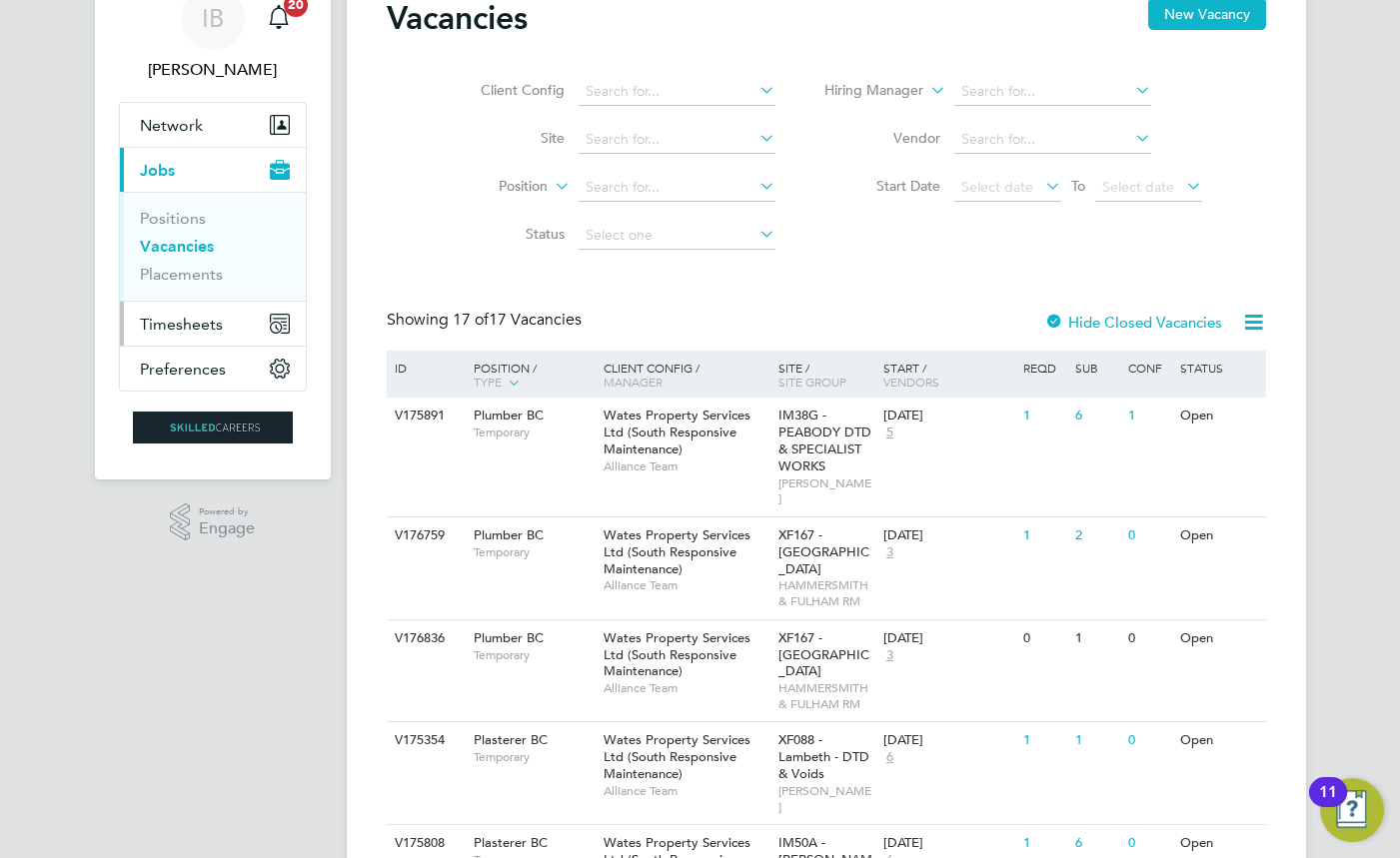click on "Timesheets" at bounding box center (181, 324) 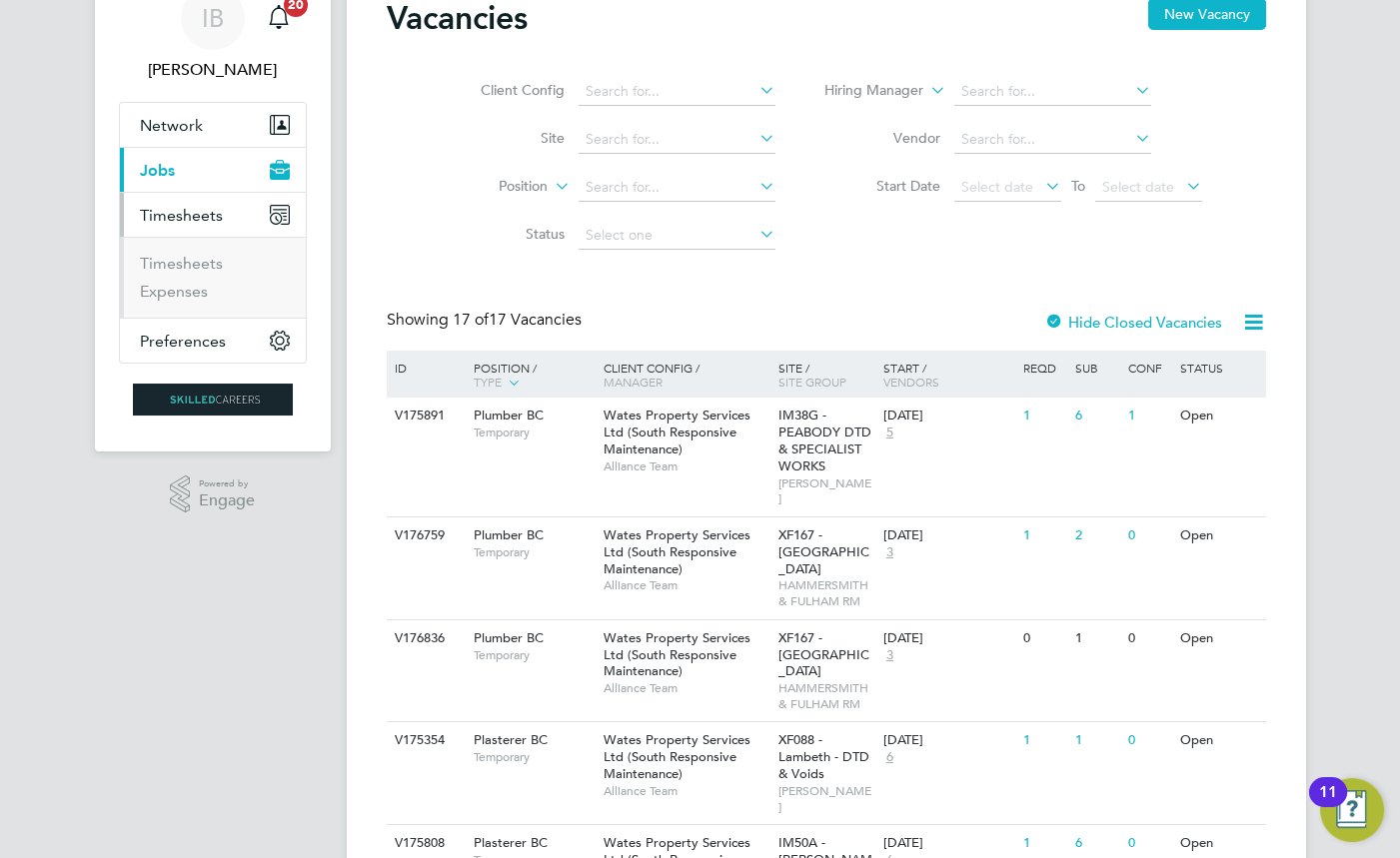 click on "Timesheets" at bounding box center [215, 268] 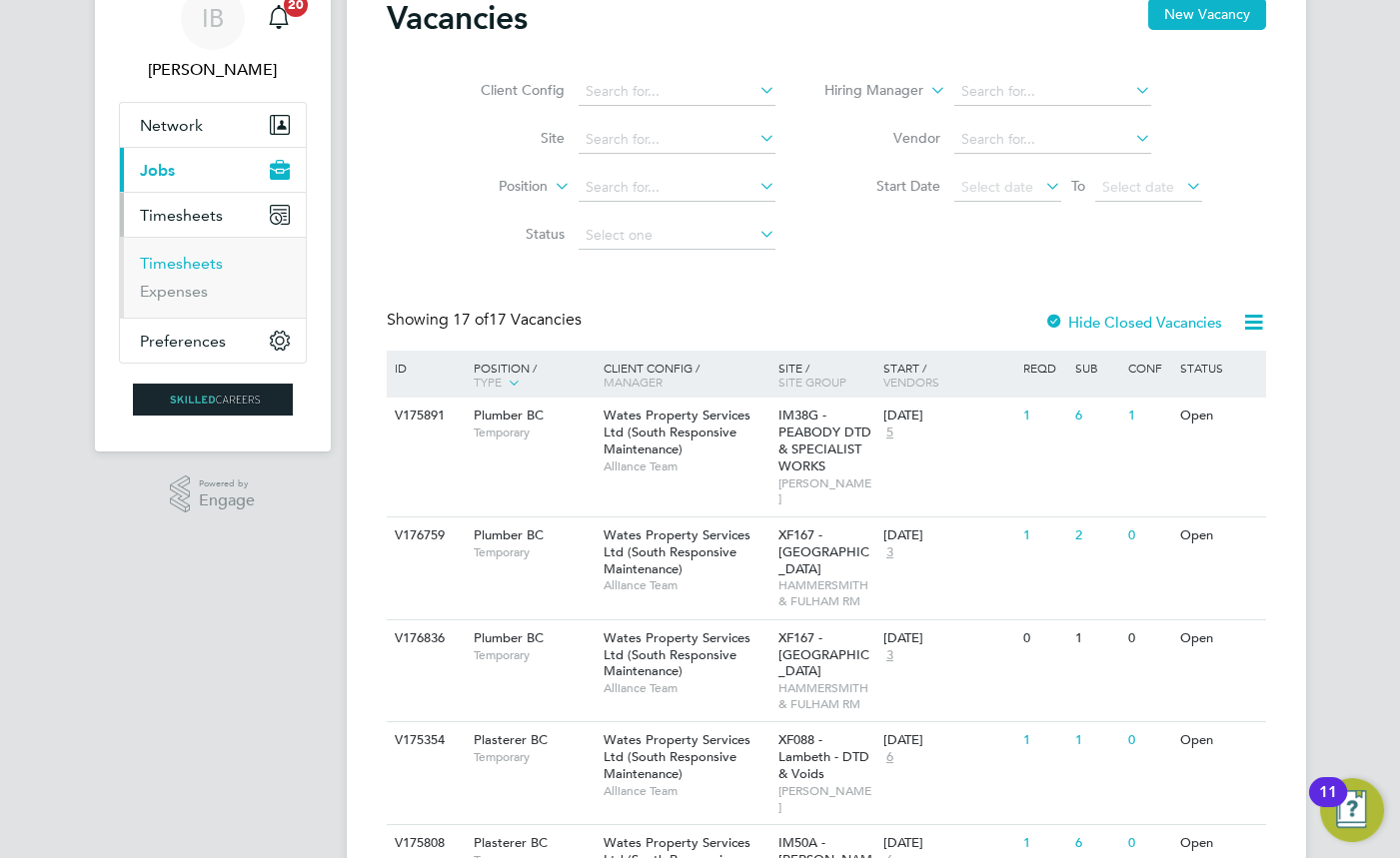 click on "Timesheets" at bounding box center [181, 263] 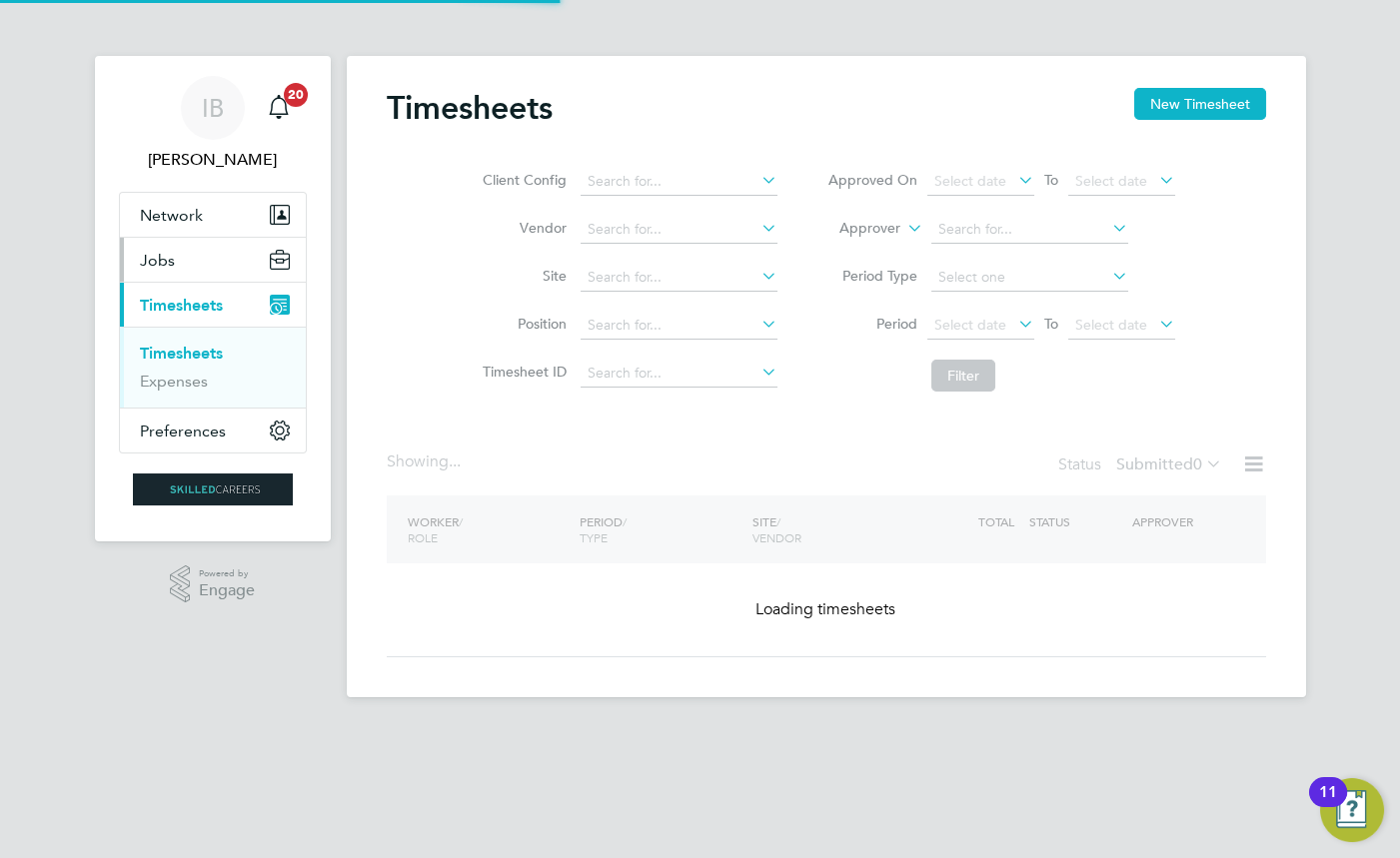 scroll, scrollTop: 0, scrollLeft: 0, axis: both 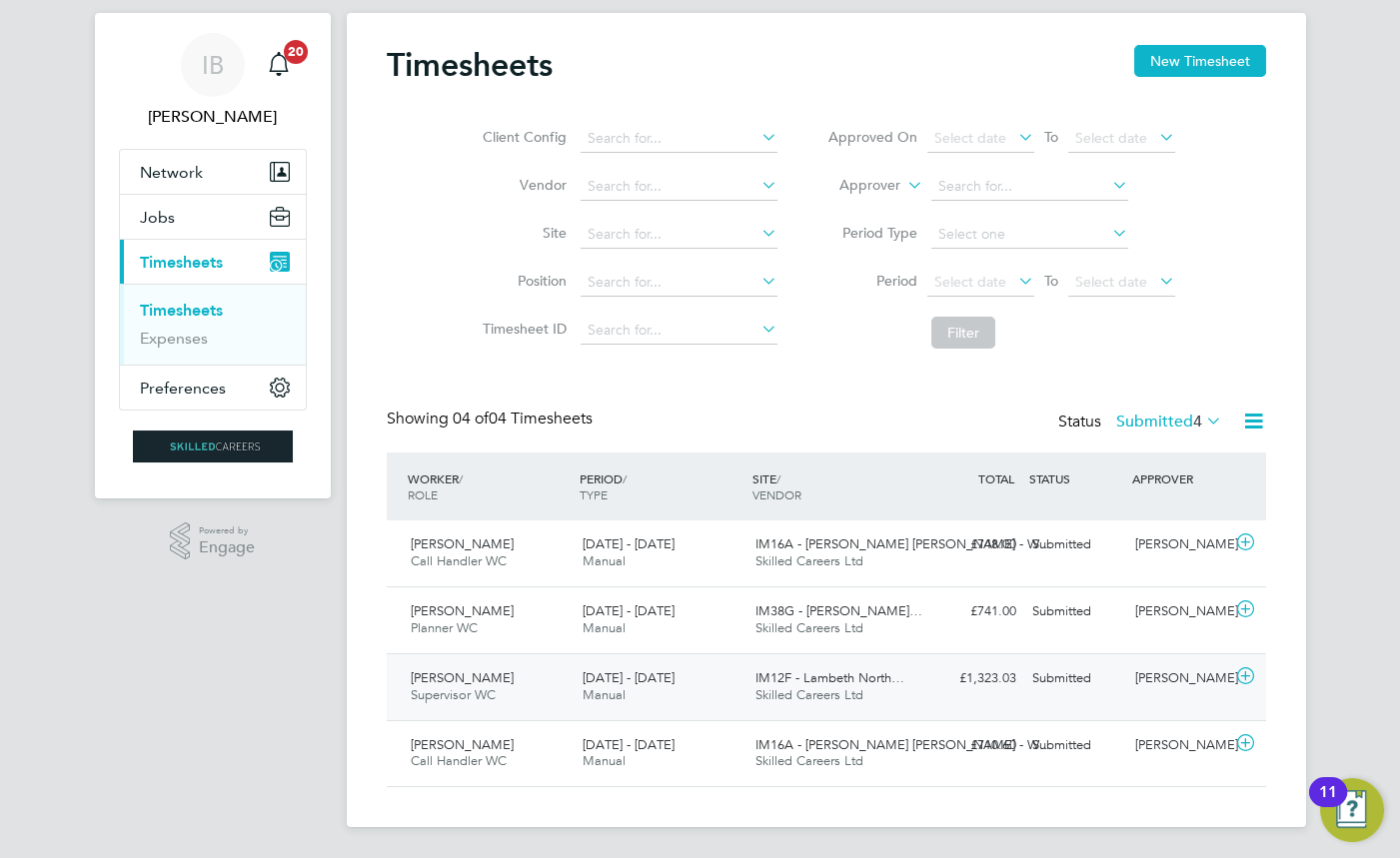 click on "[PERSON_NAME] Supervisor WC   [DATE] - [DATE]" 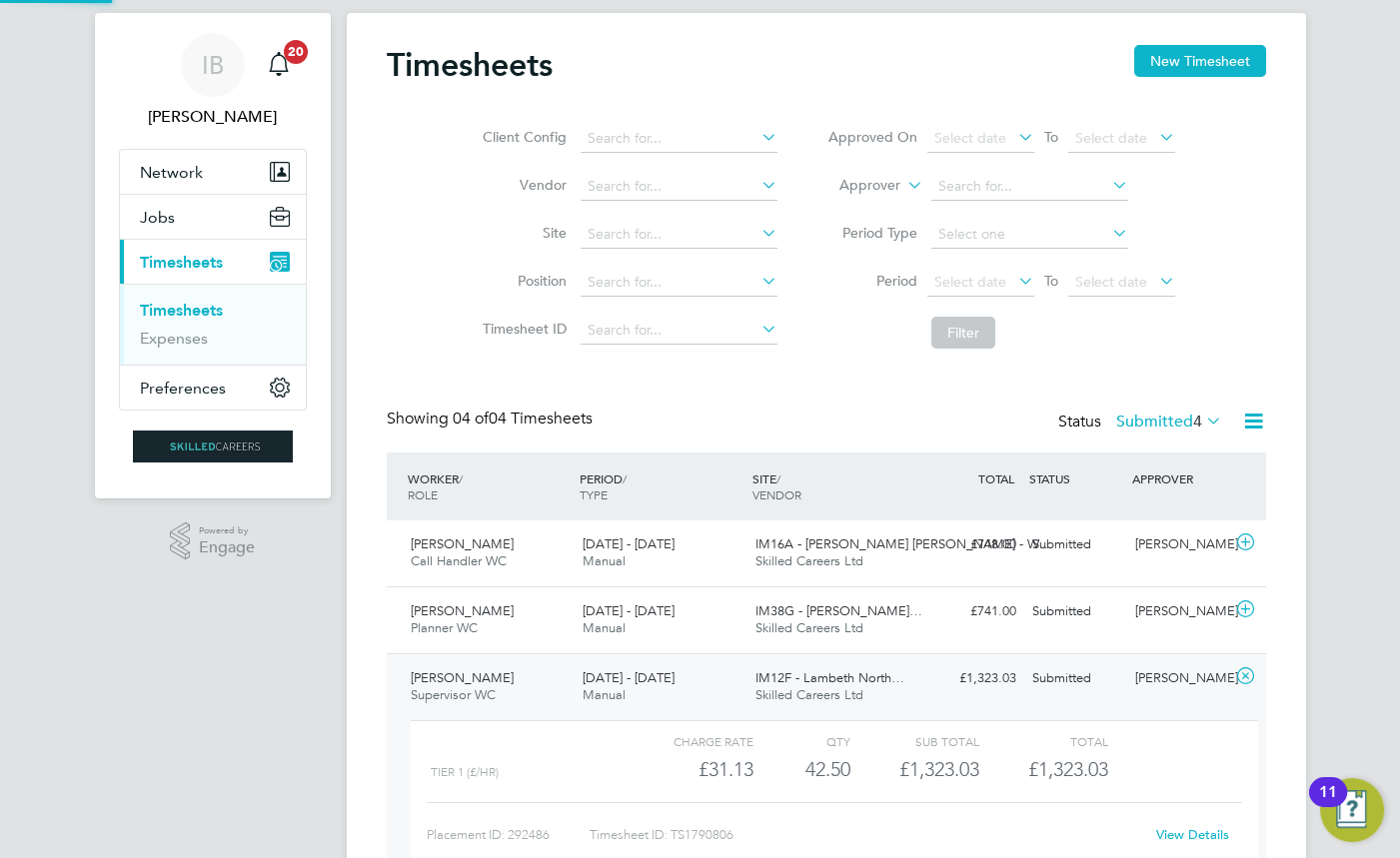scroll, scrollTop: 10, scrollLeft: 10, axis: both 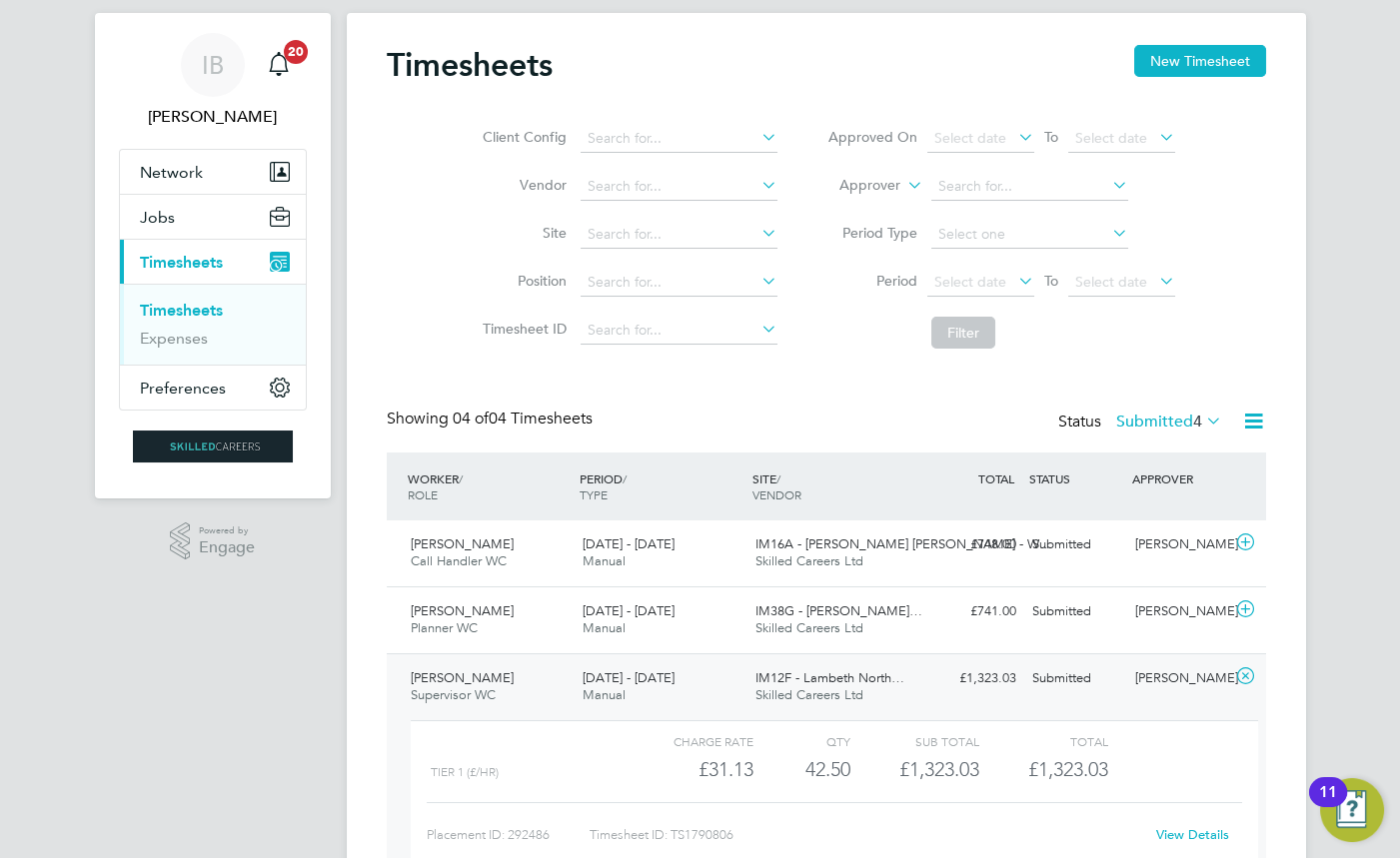 click on "[PERSON_NAME]" 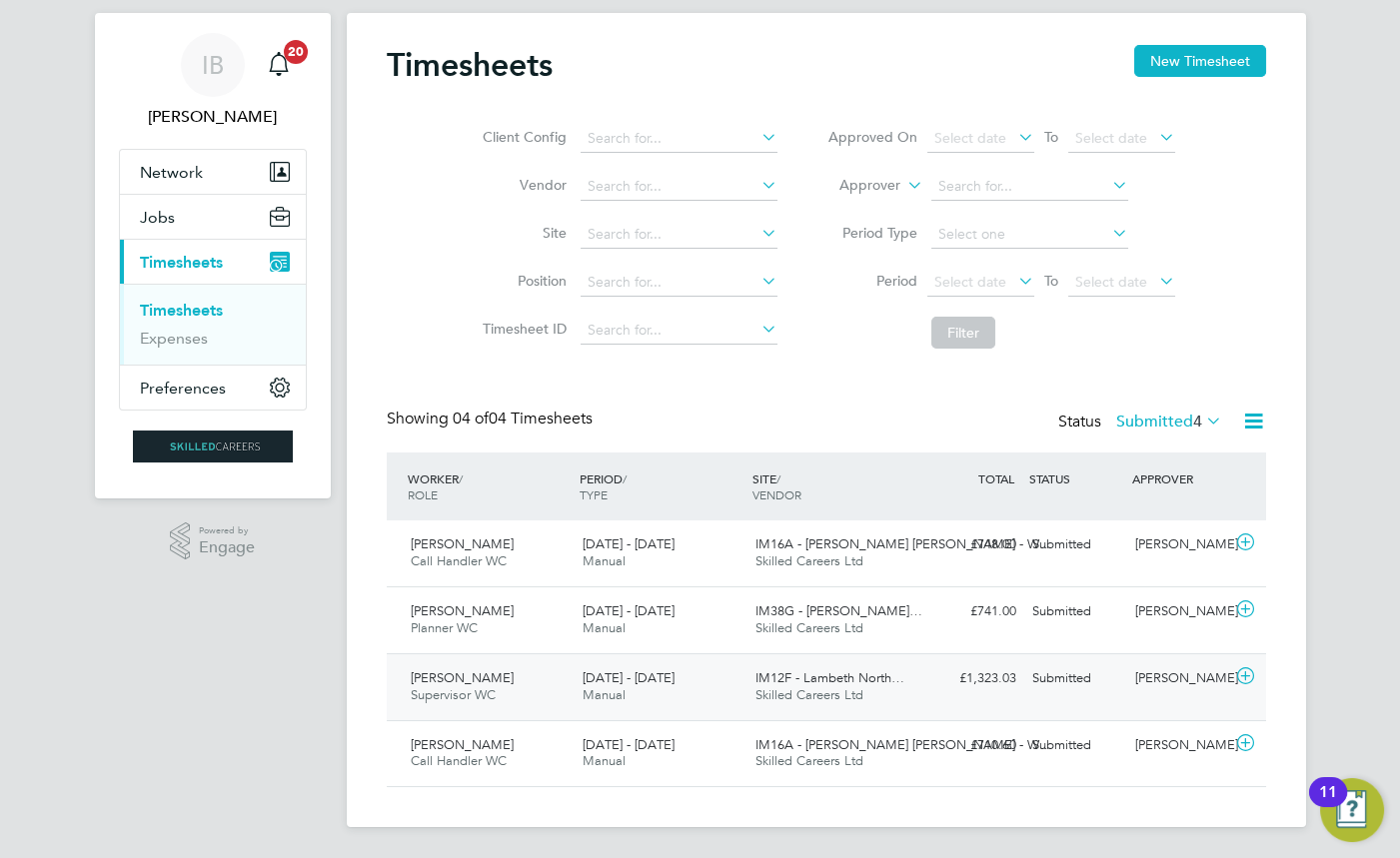 click on "£1,323.03 Submitted" 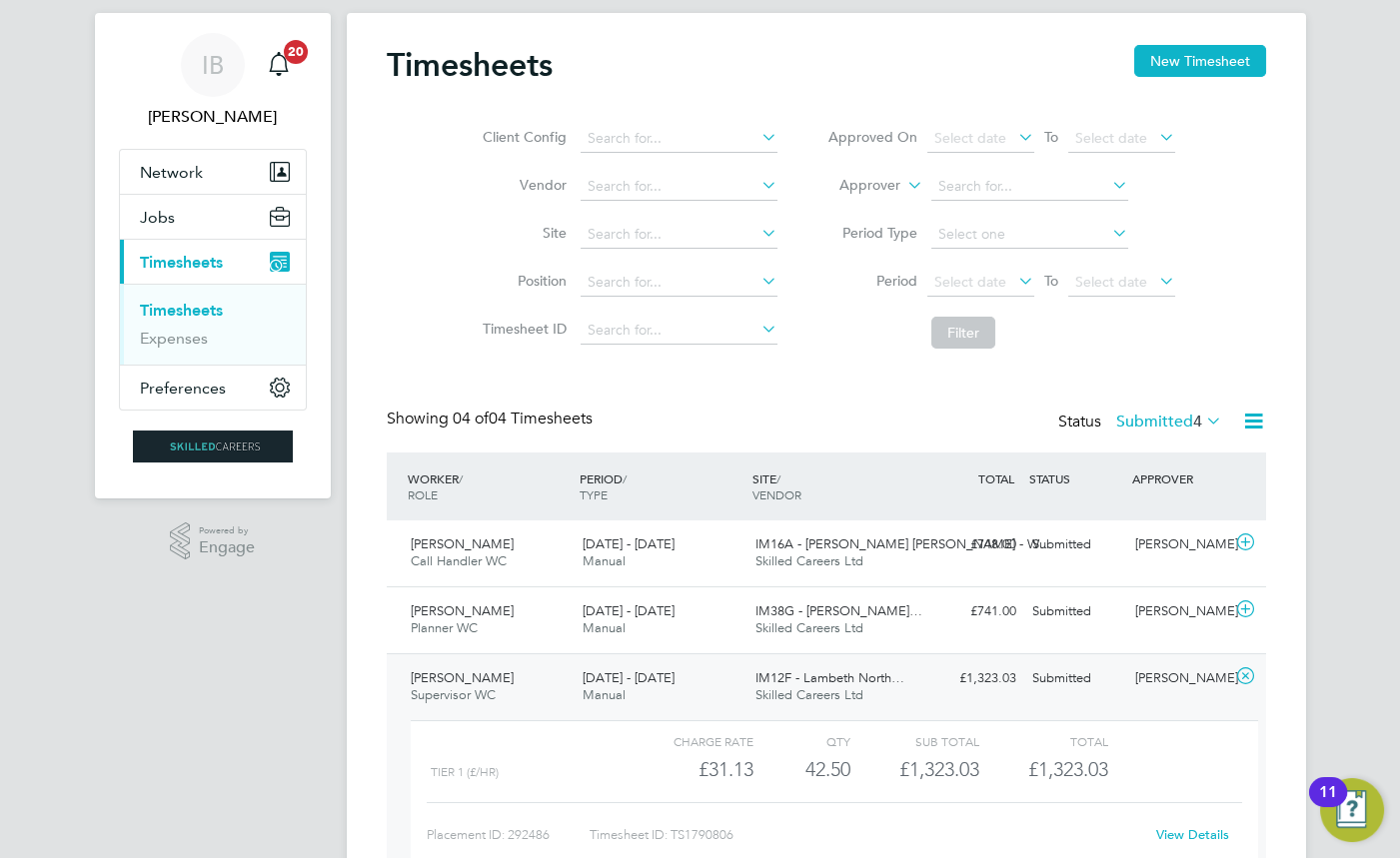 scroll, scrollTop: 10, scrollLeft: 10, axis: both 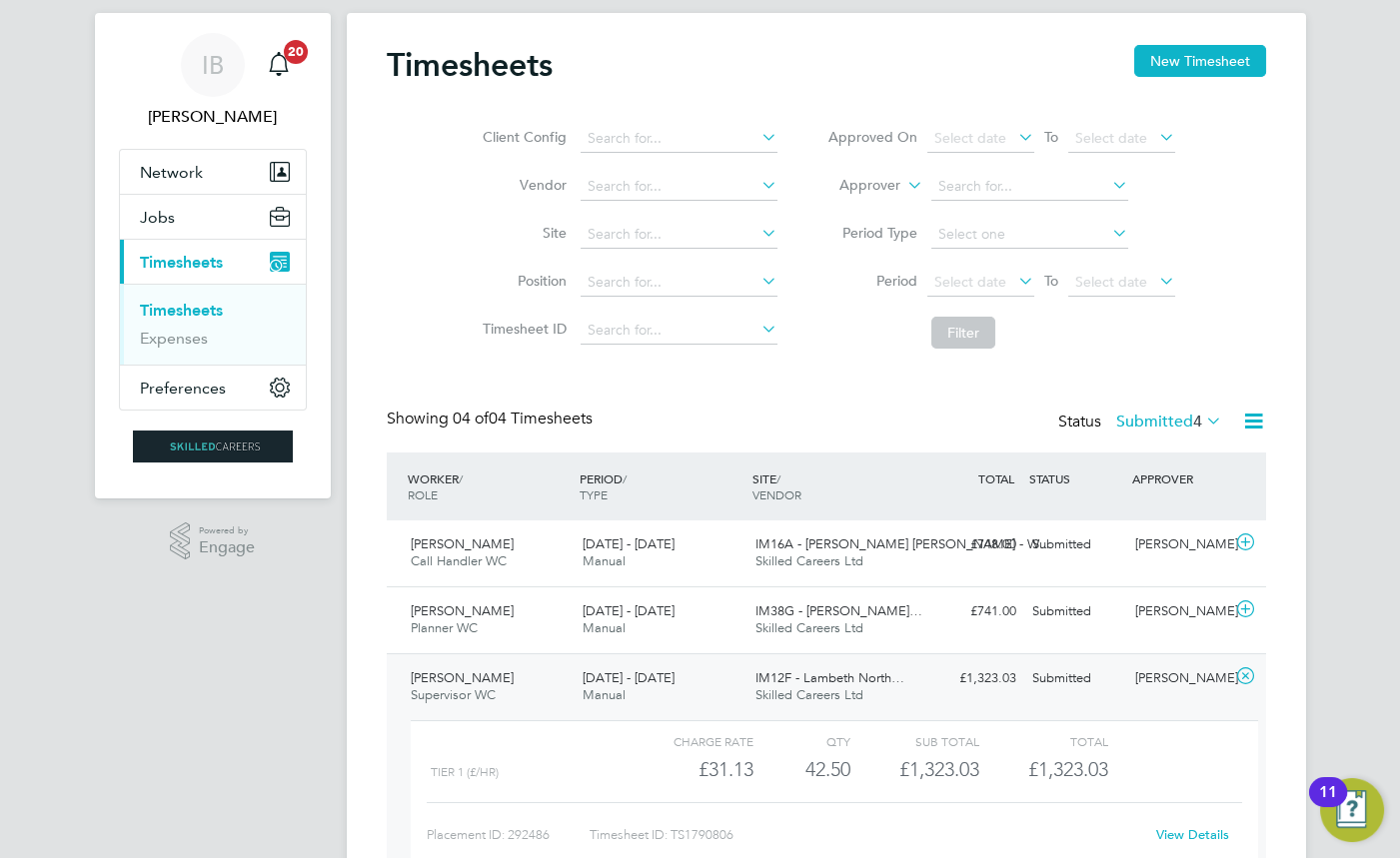 click on "[PERSON_NAME]" 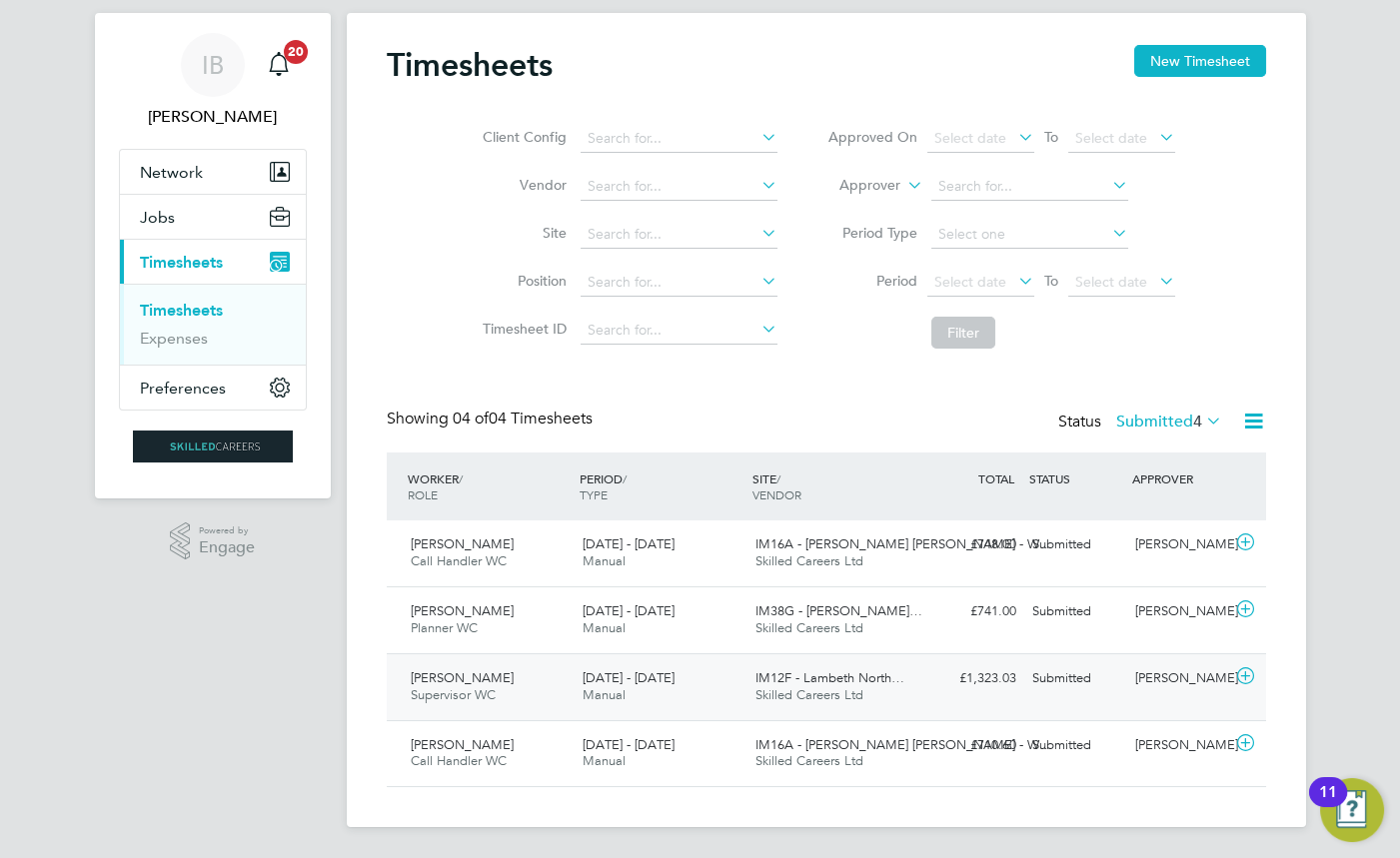 click on "[PERSON_NAME]" 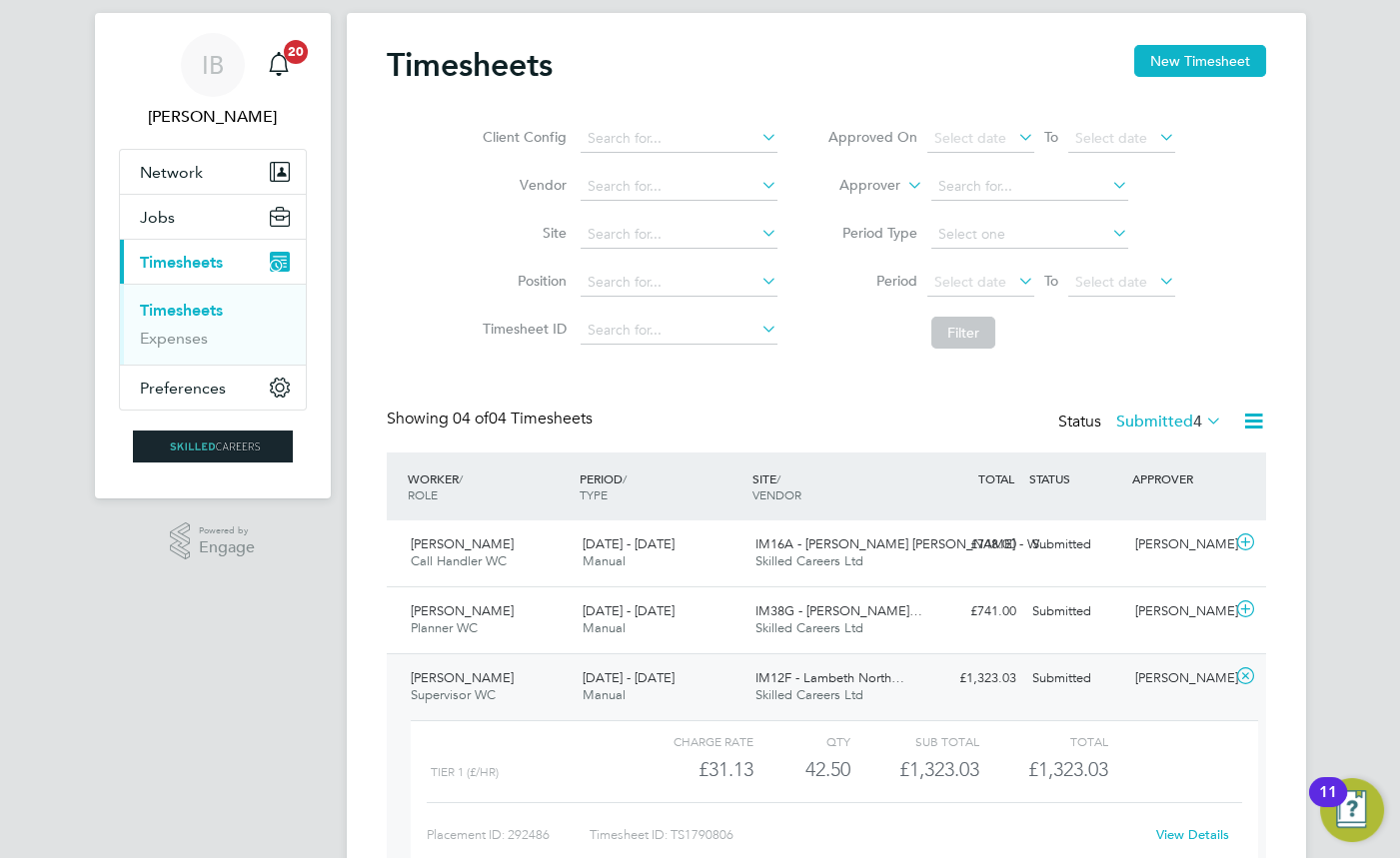 scroll, scrollTop: 10, scrollLeft: 10, axis: both 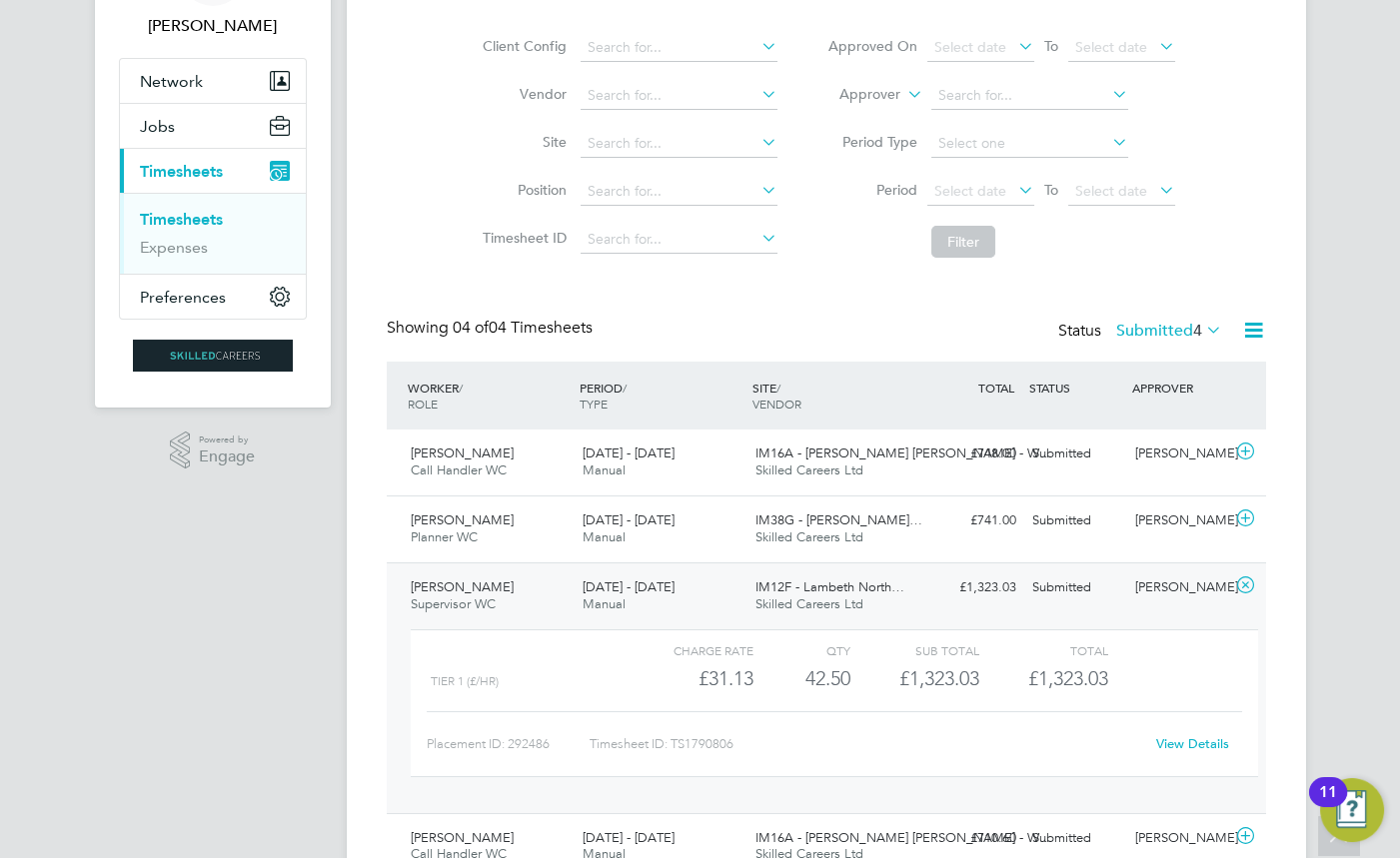 click on "View Details" 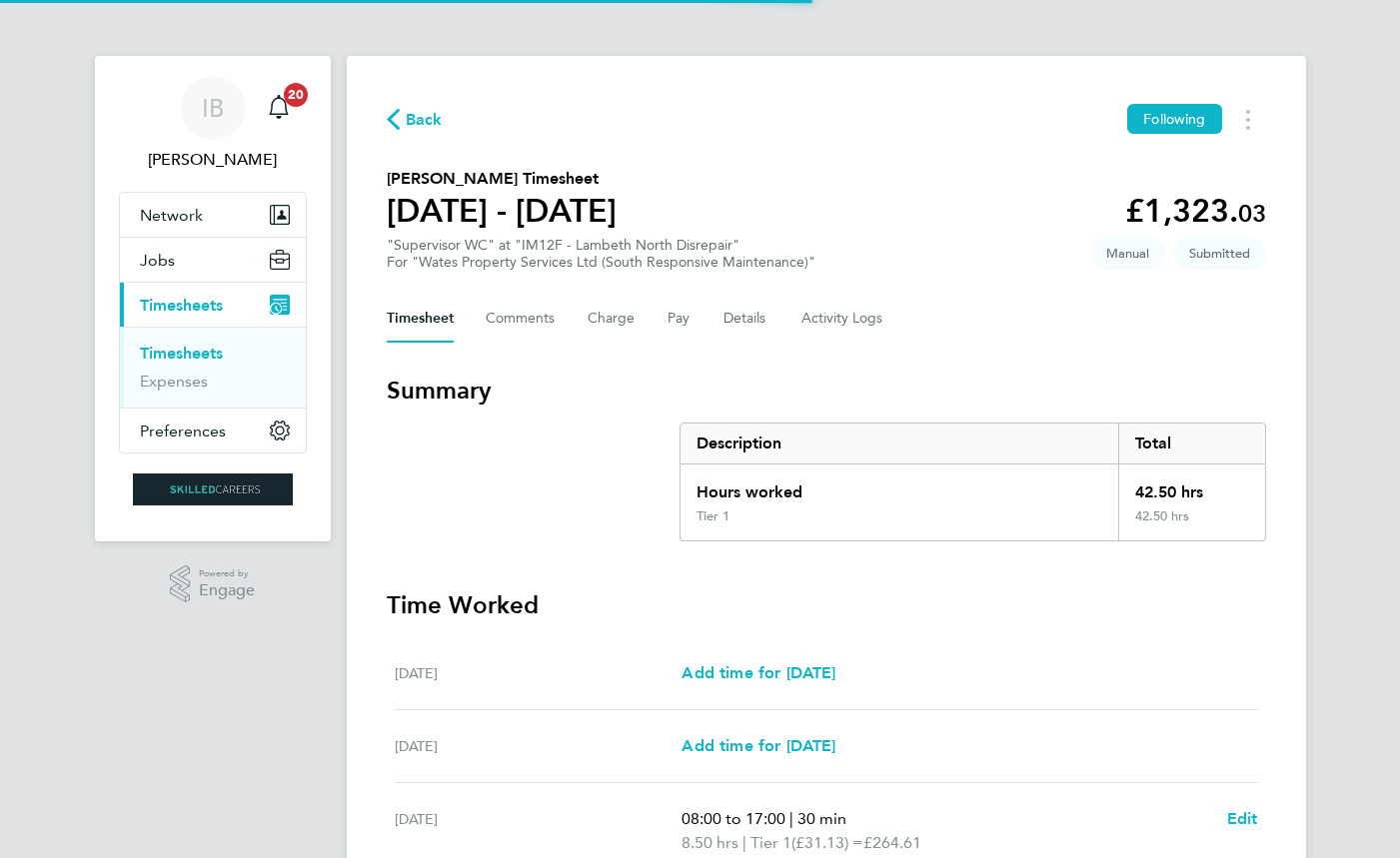 scroll, scrollTop: 0, scrollLeft: 0, axis: both 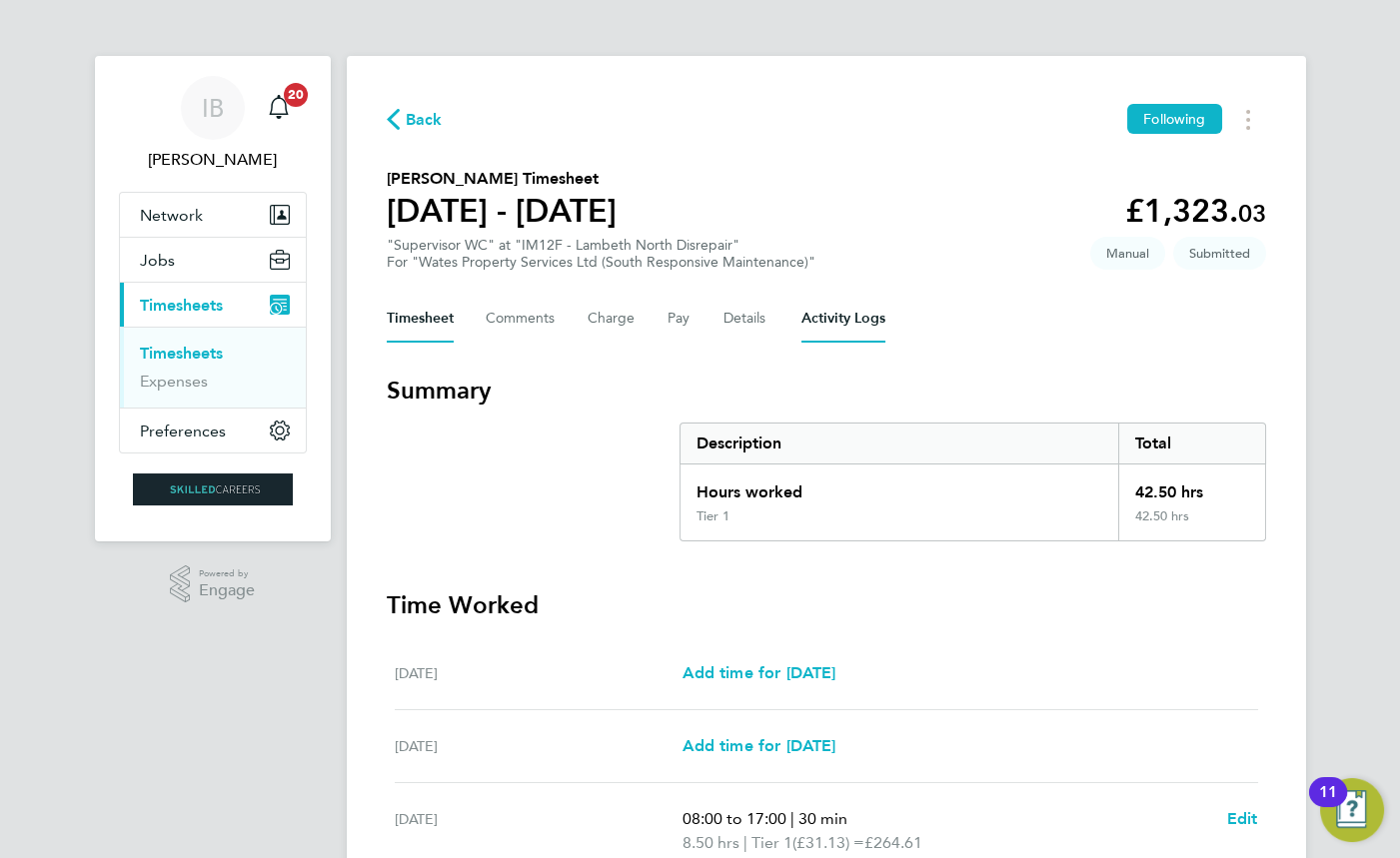 click on "Activity Logs" at bounding box center [843, 319] 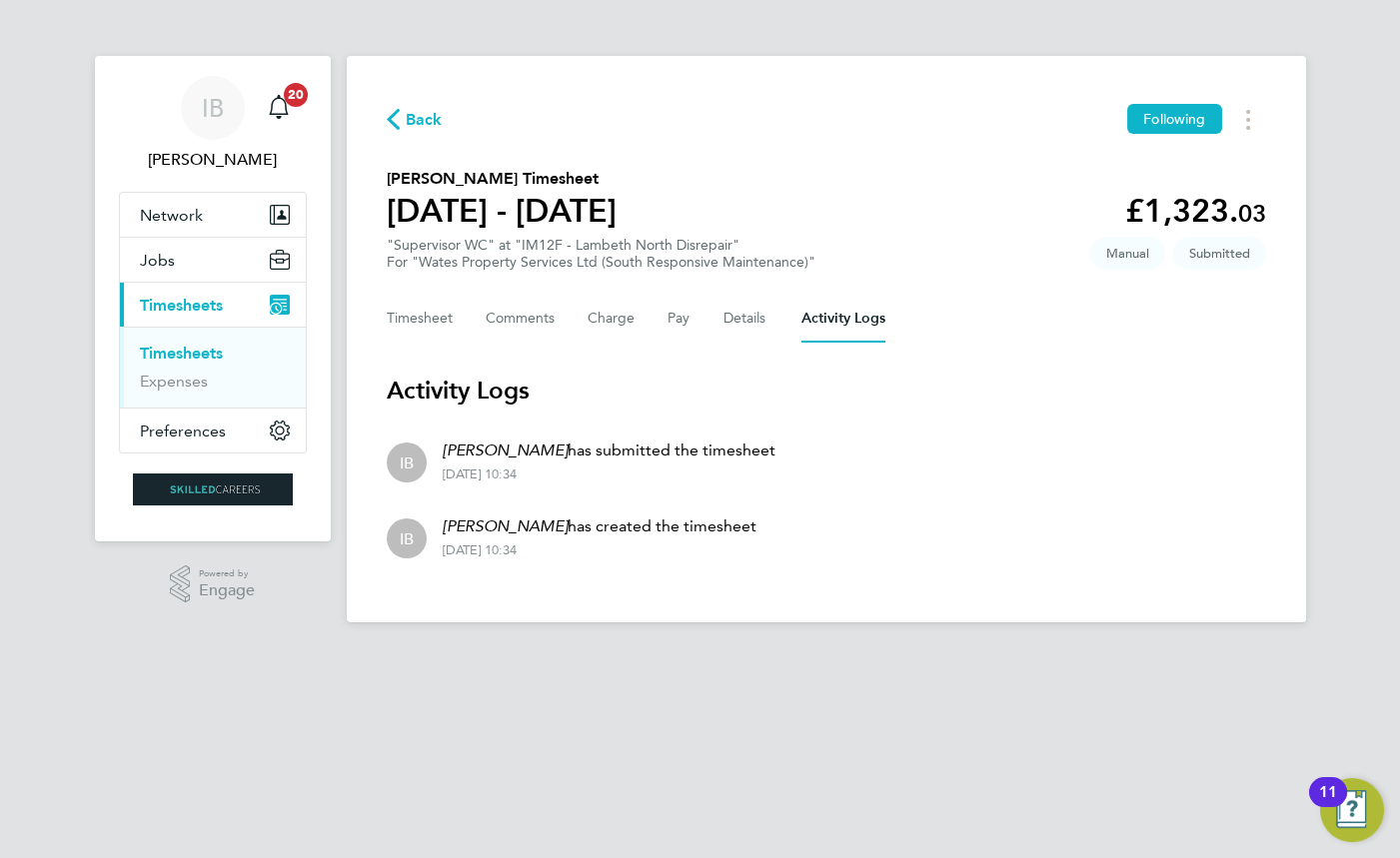 click on "Timesheet   Comments   Charge   Pay   Details   Activity Logs" 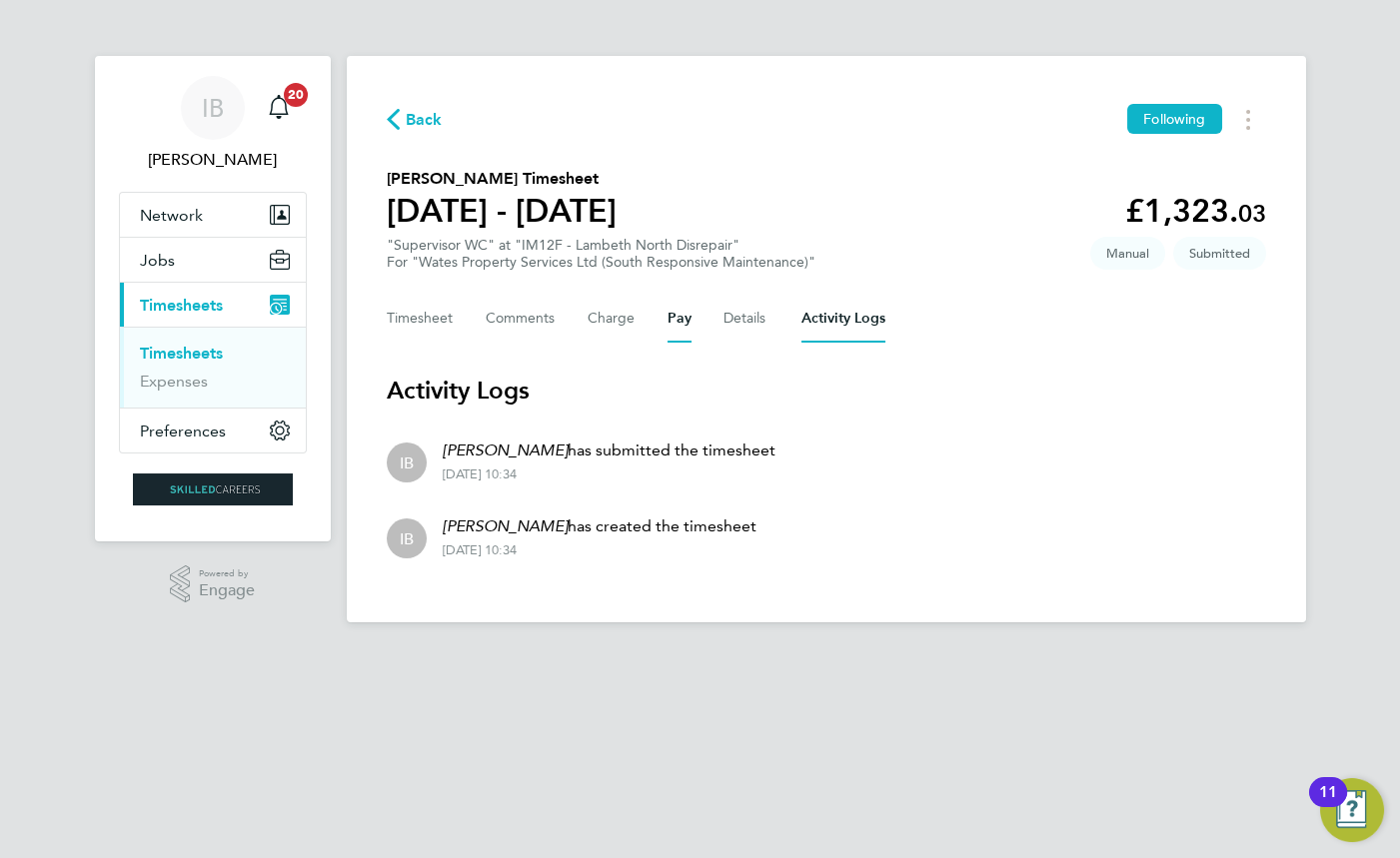 click on "Pay" at bounding box center (680, 319) 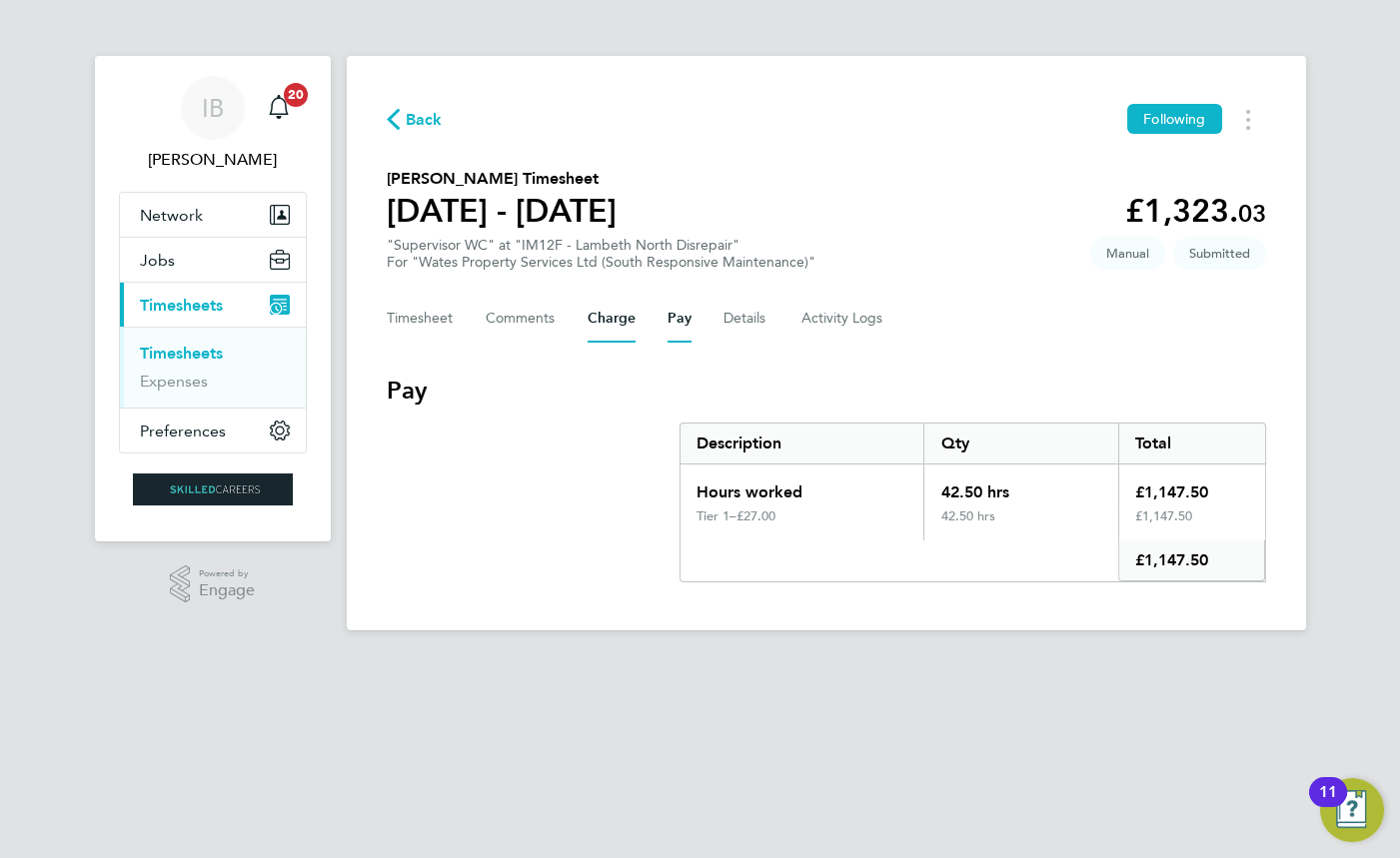 click on "Charge" at bounding box center [612, 319] 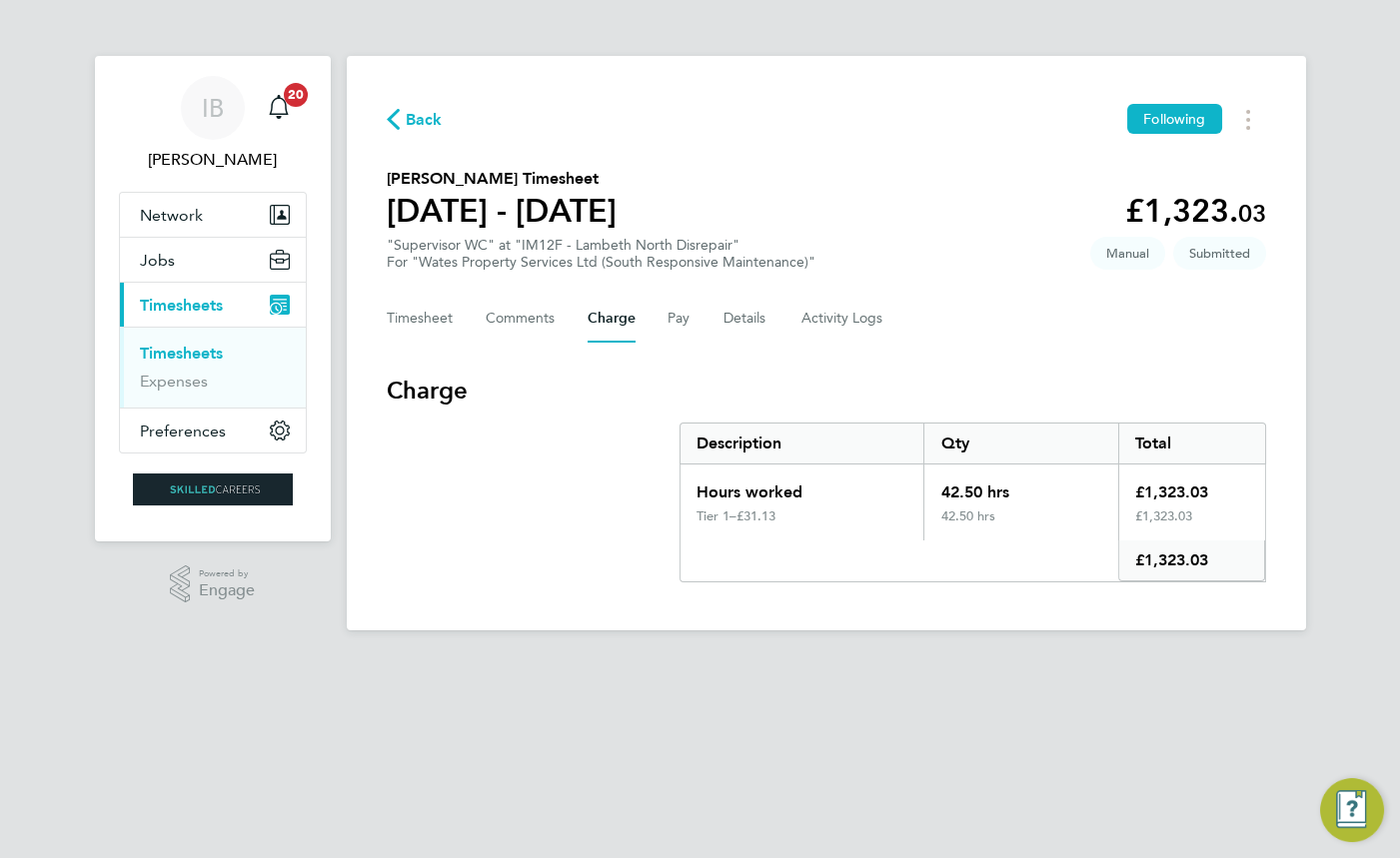 click on "Timesheet   Comments   Charge   Pay   Details   Activity Logs" 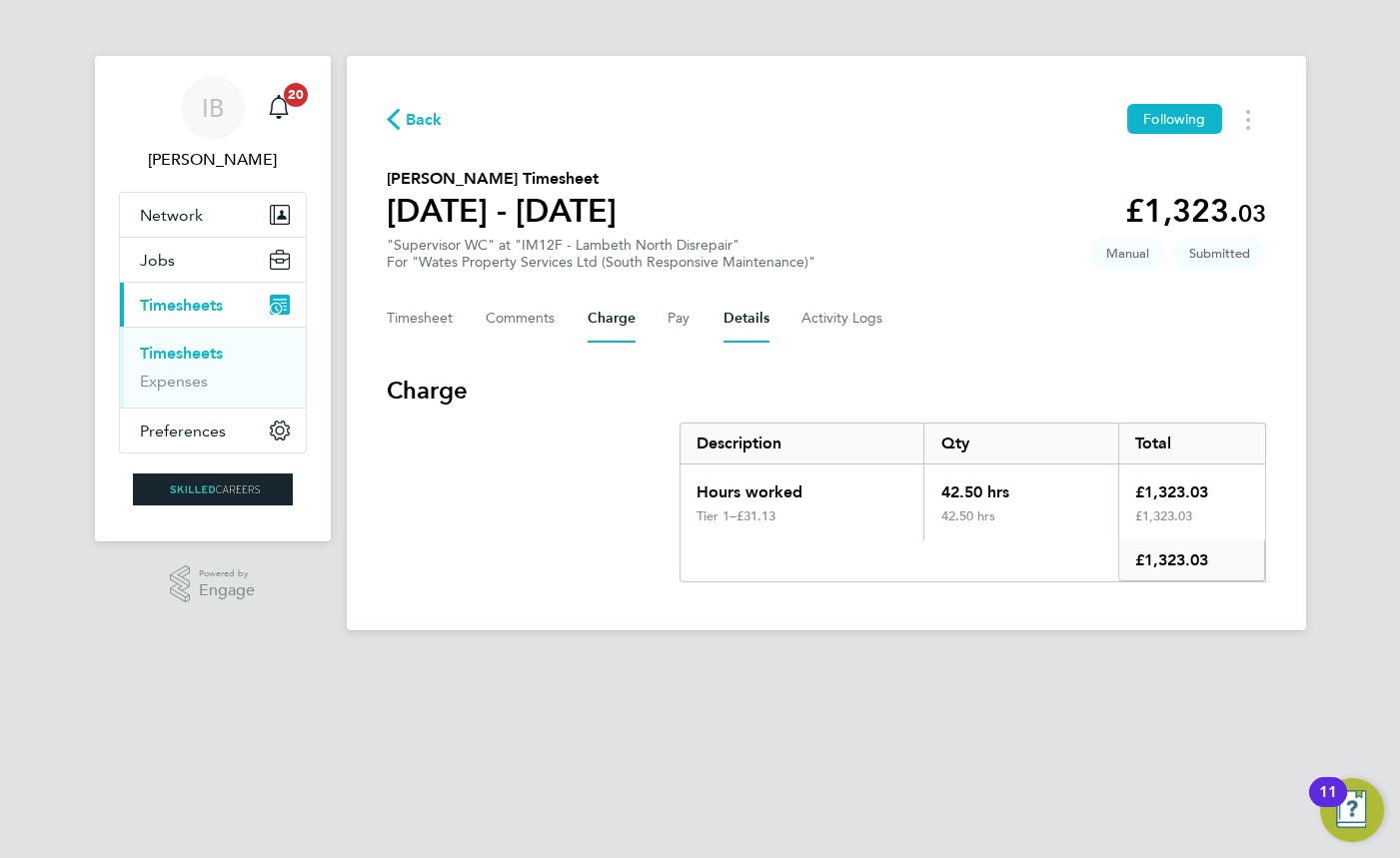 click on "Details" at bounding box center (746, 319) 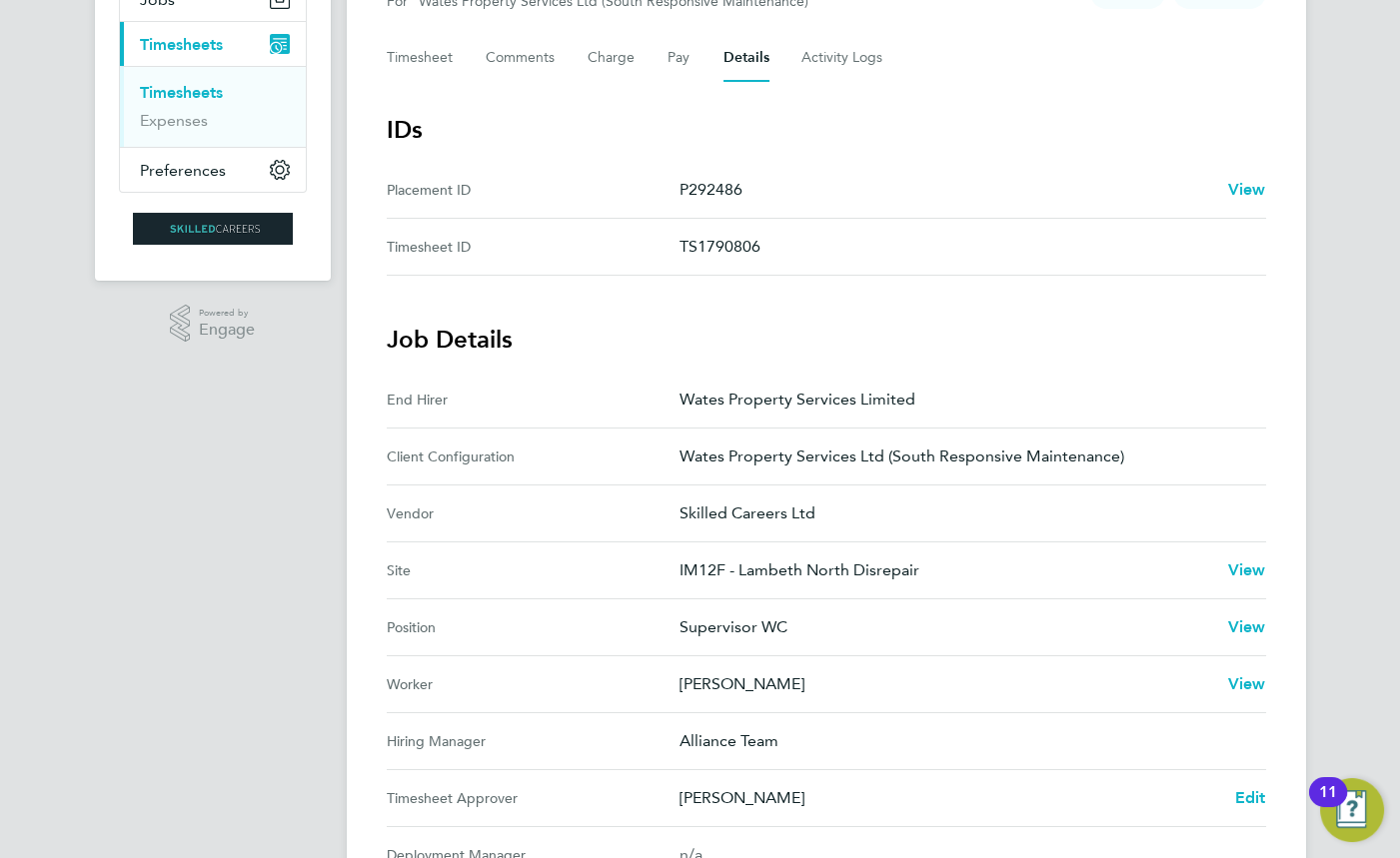 scroll, scrollTop: 363, scrollLeft: 0, axis: vertical 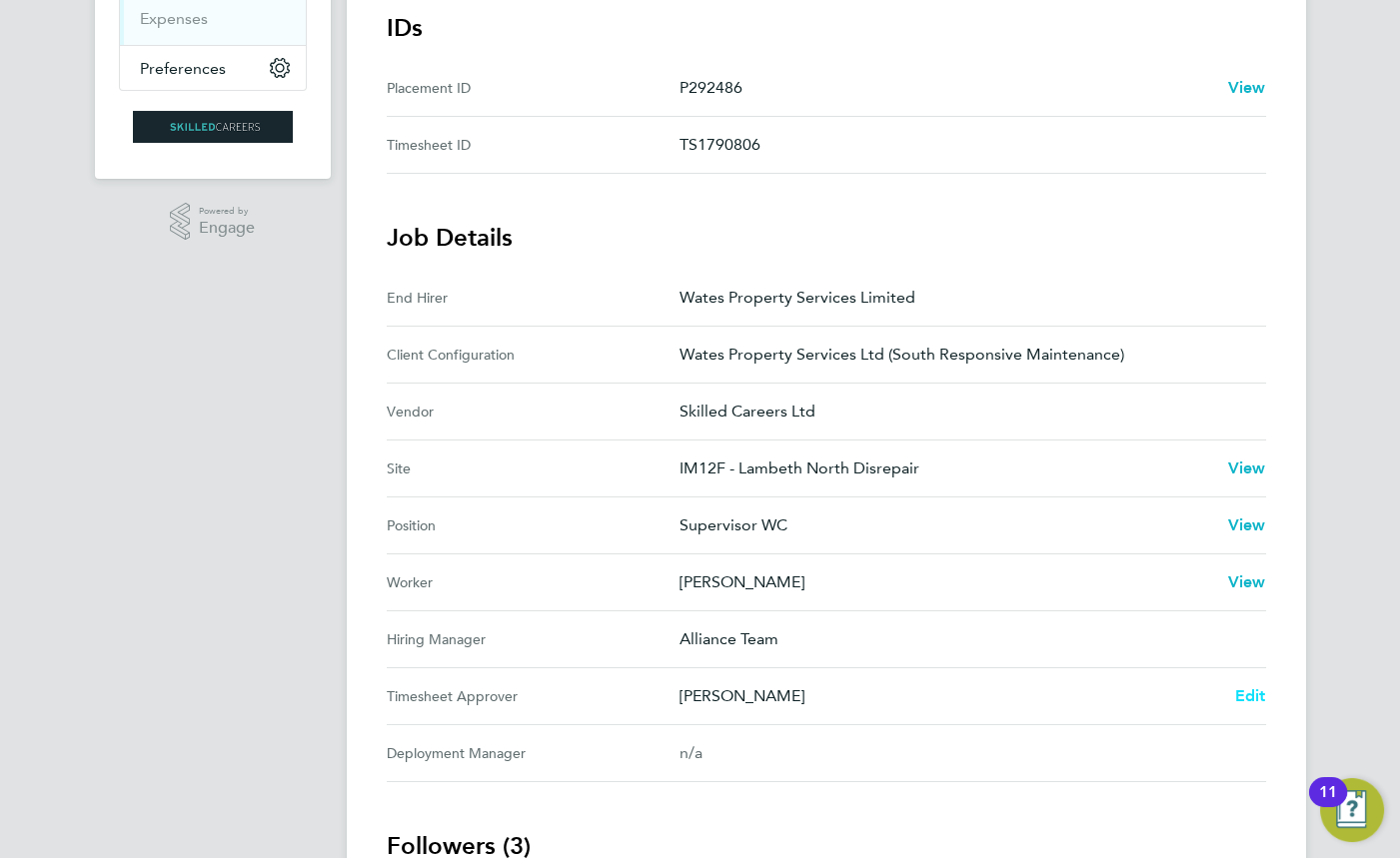 click on "Edit" at bounding box center [1250, 696] 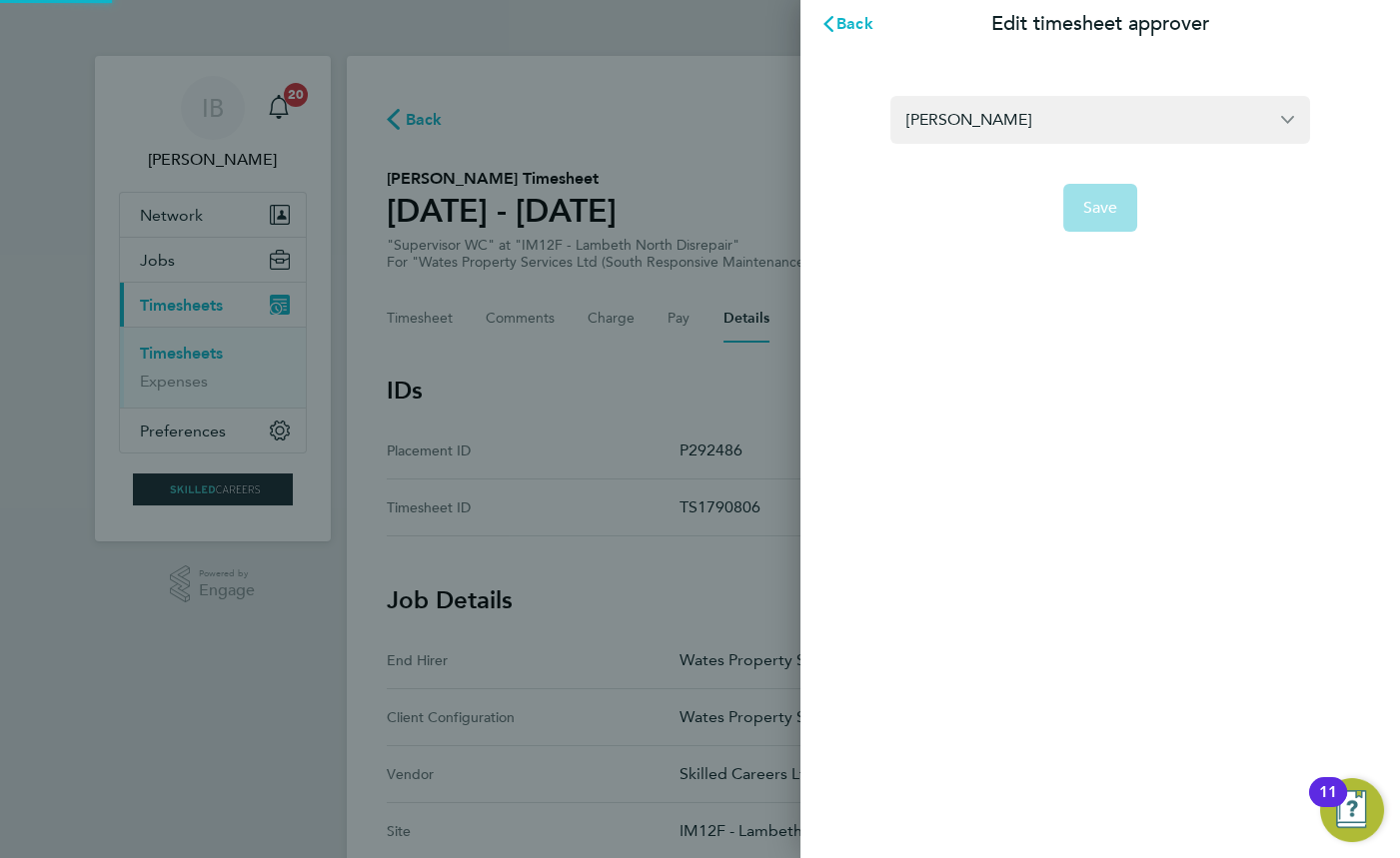scroll, scrollTop: 0, scrollLeft: 0, axis: both 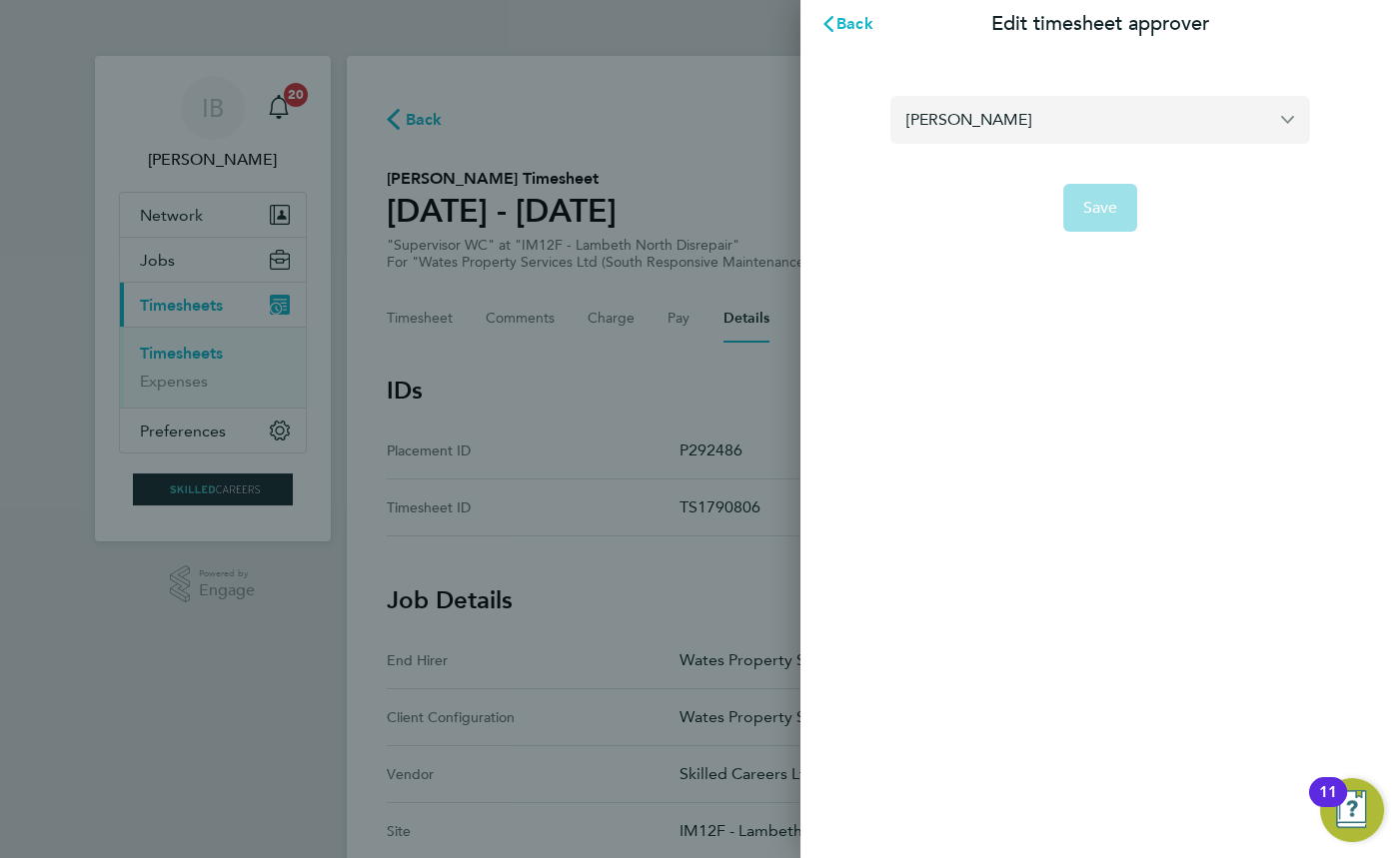 click on "[PERSON_NAME]" at bounding box center [1100, 119] 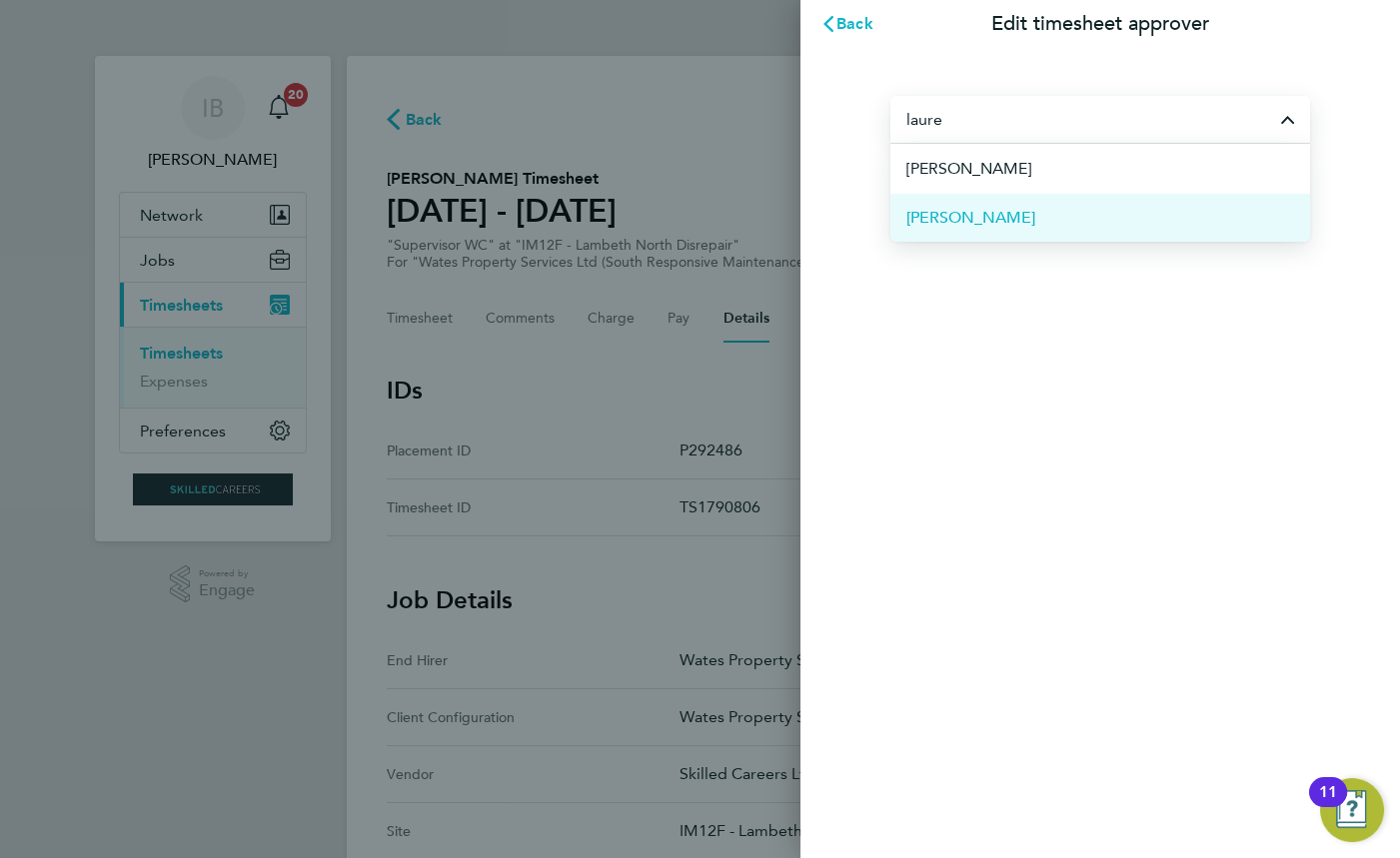 click on "Lauren Wood" at bounding box center (1100, 217) 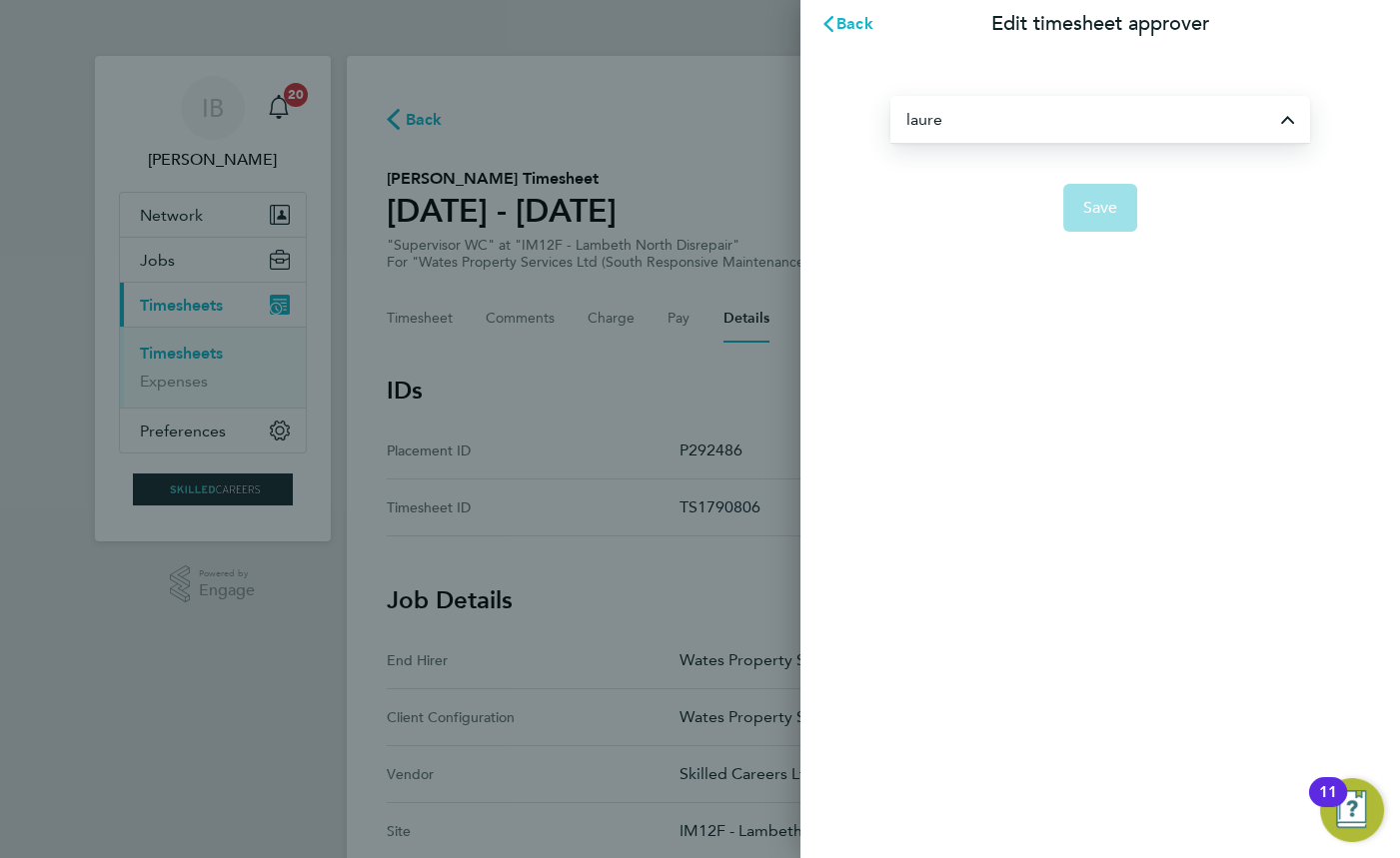 type on "Lauren Wood" 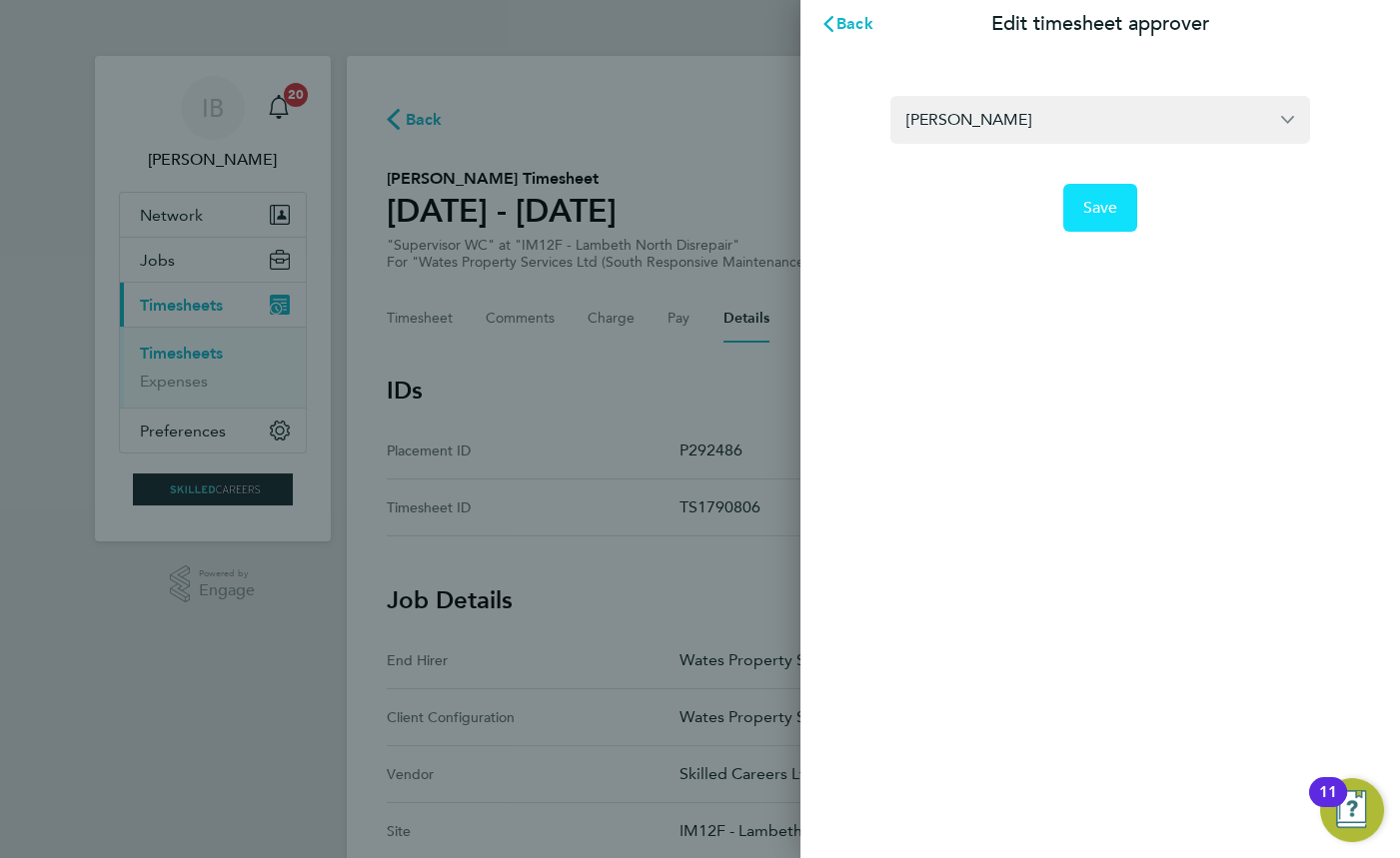 click on "Save" 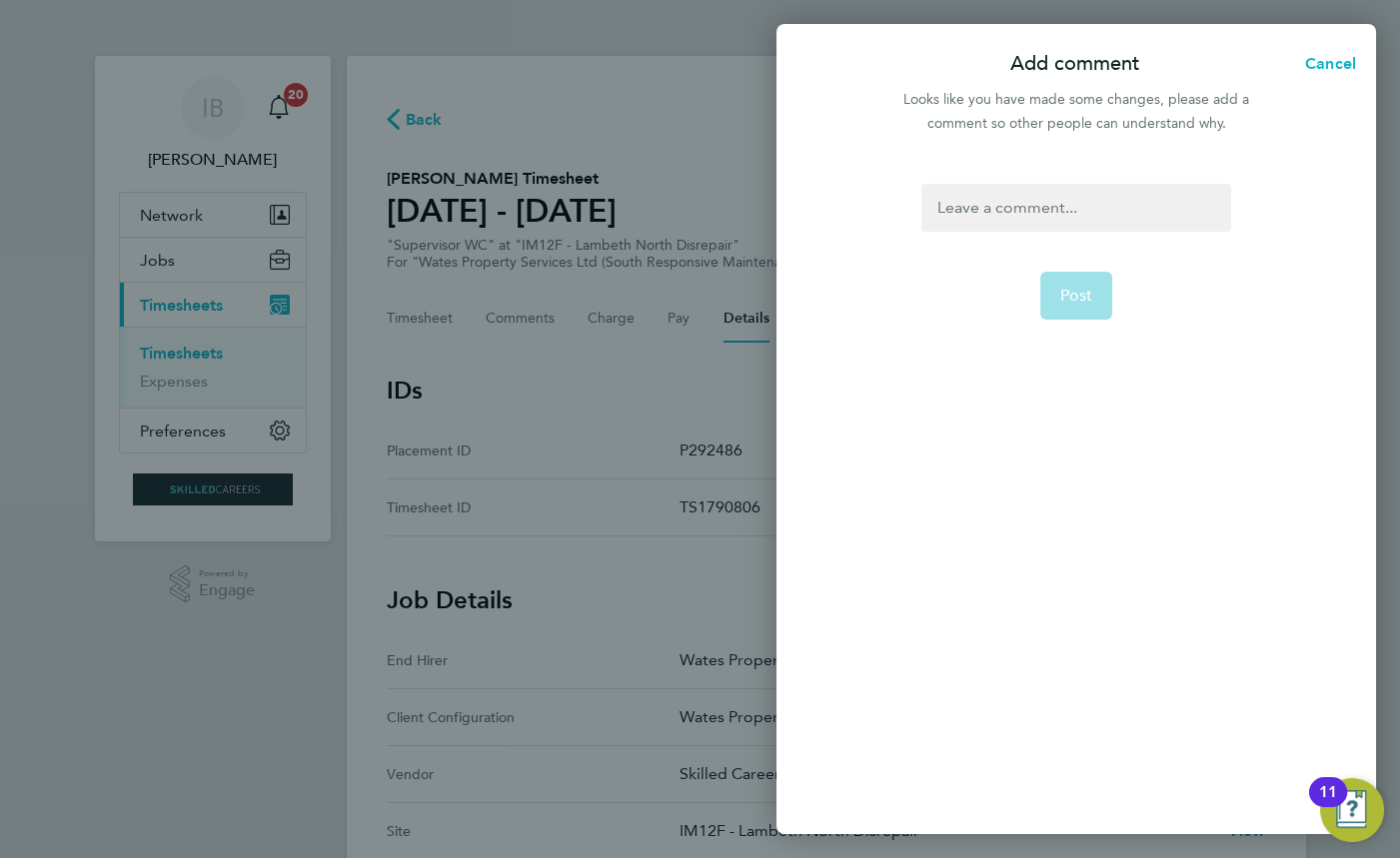 click at bounding box center (1075, 208) 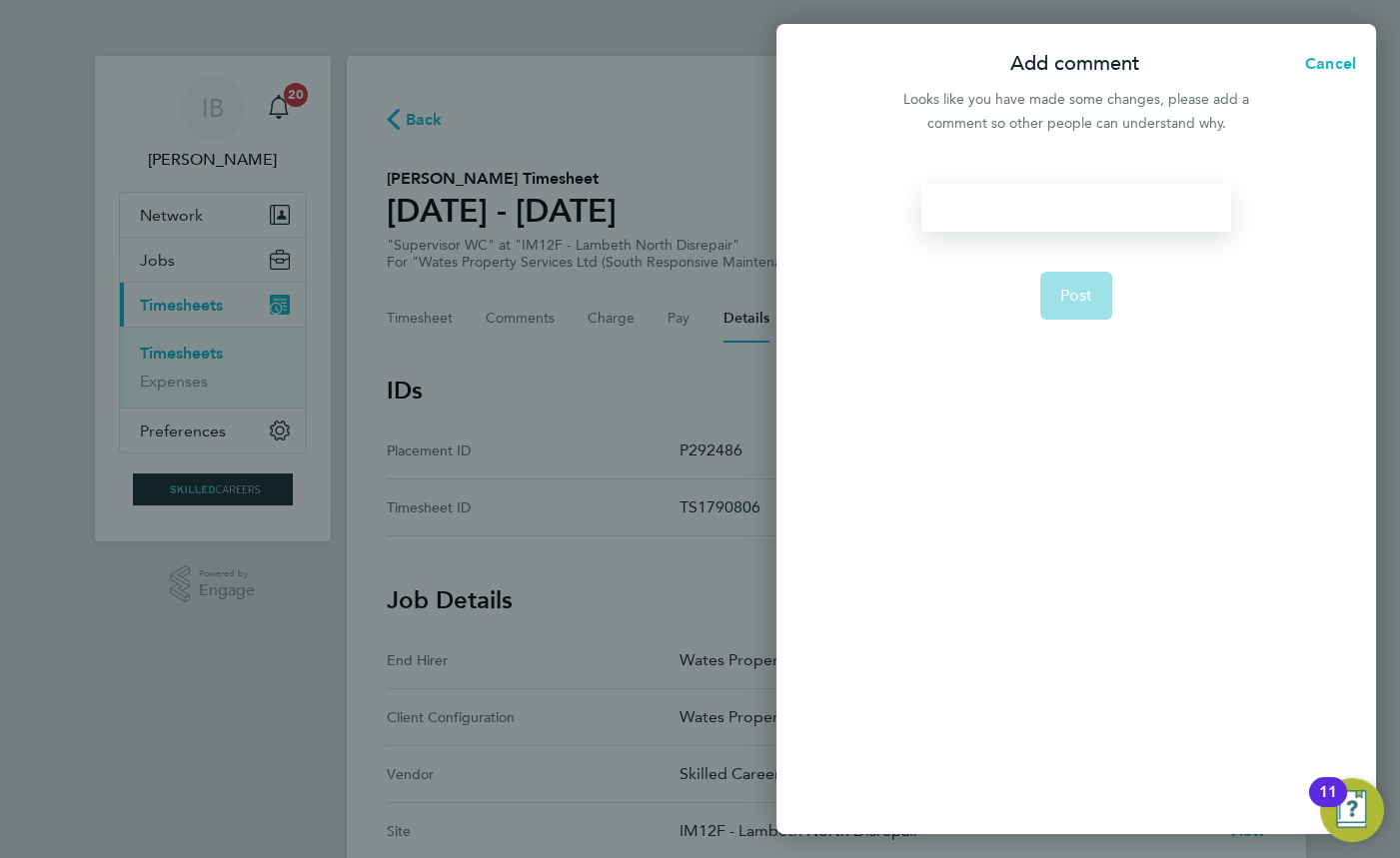 type 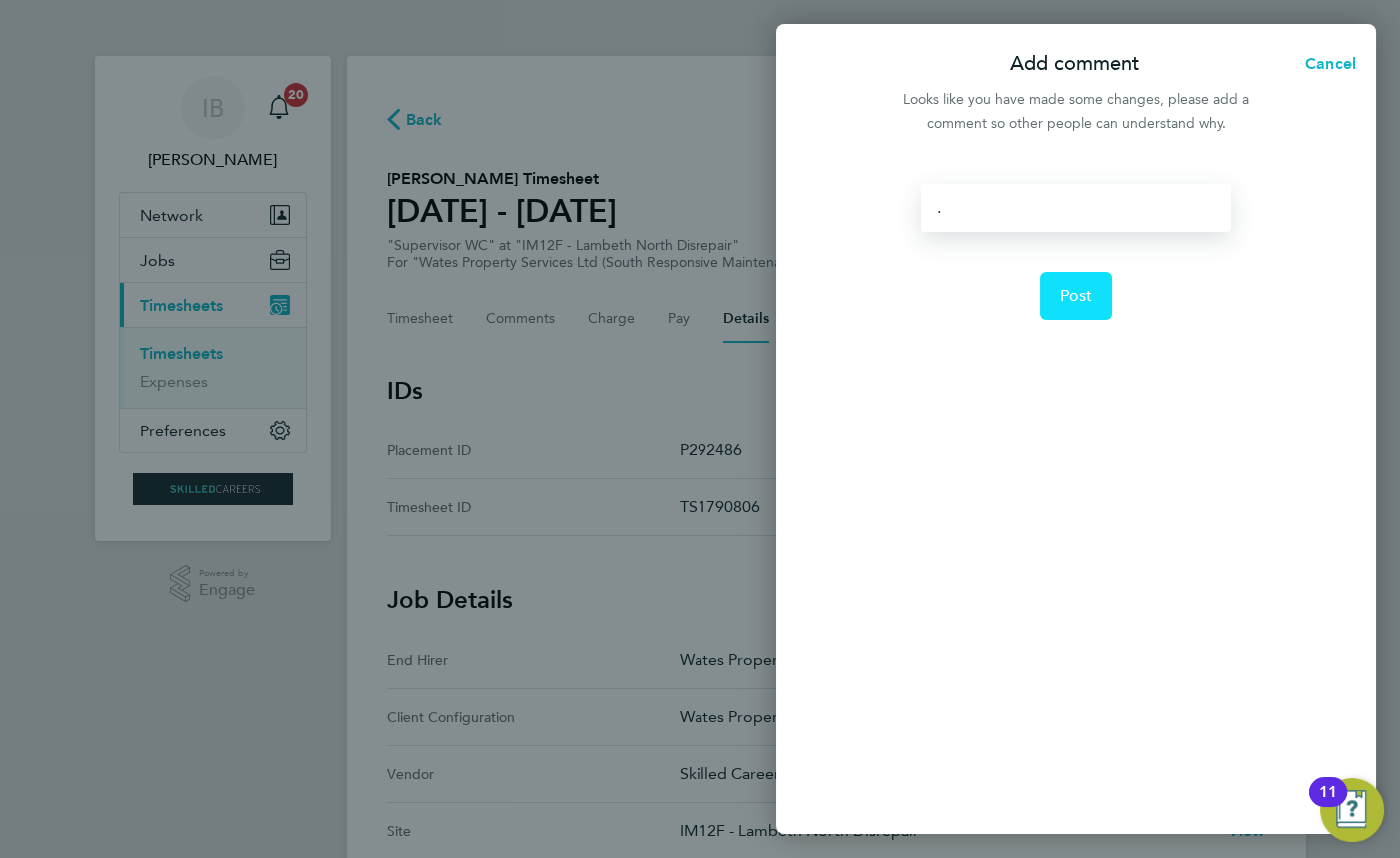 click on "Post" 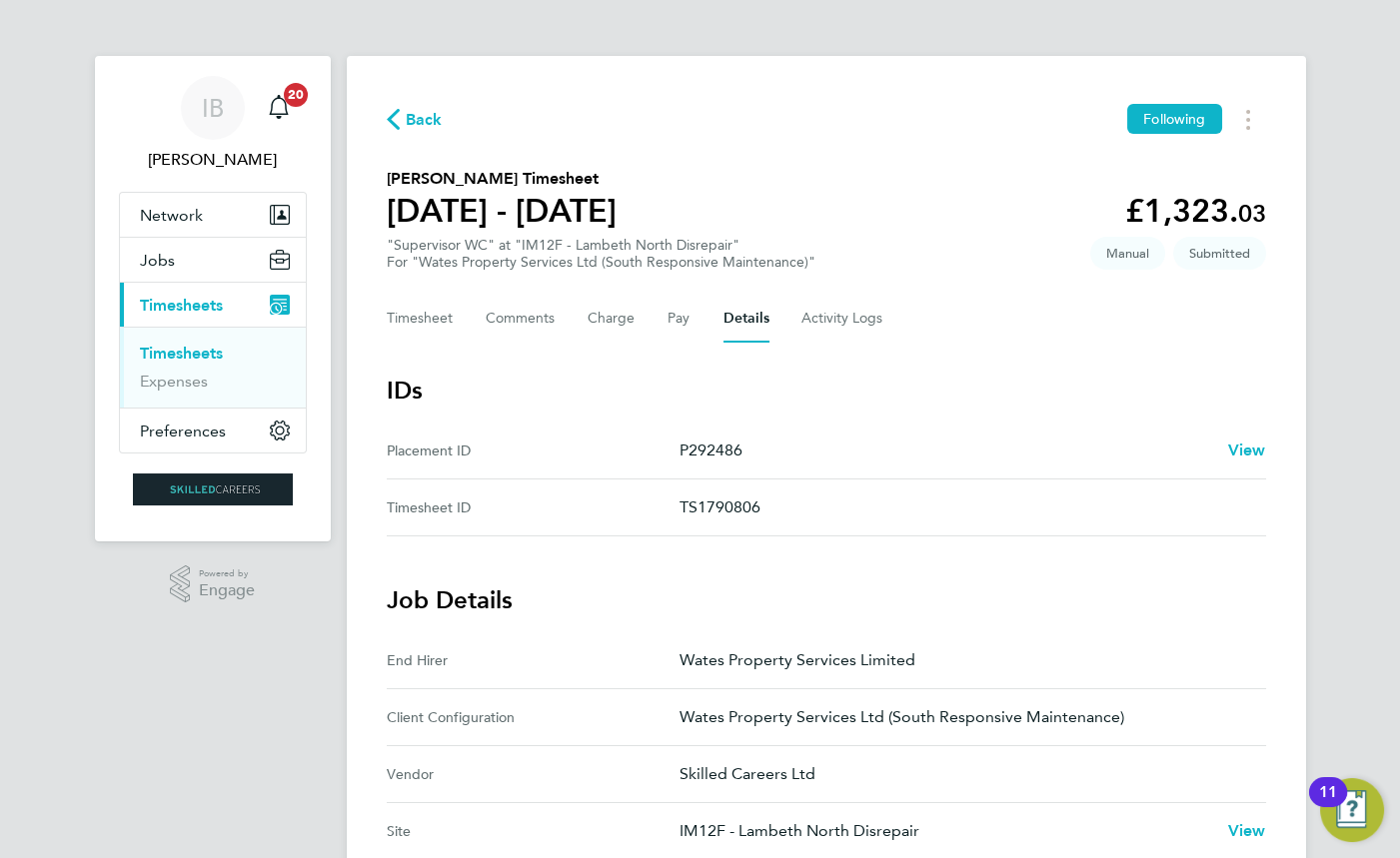 click on "Back" 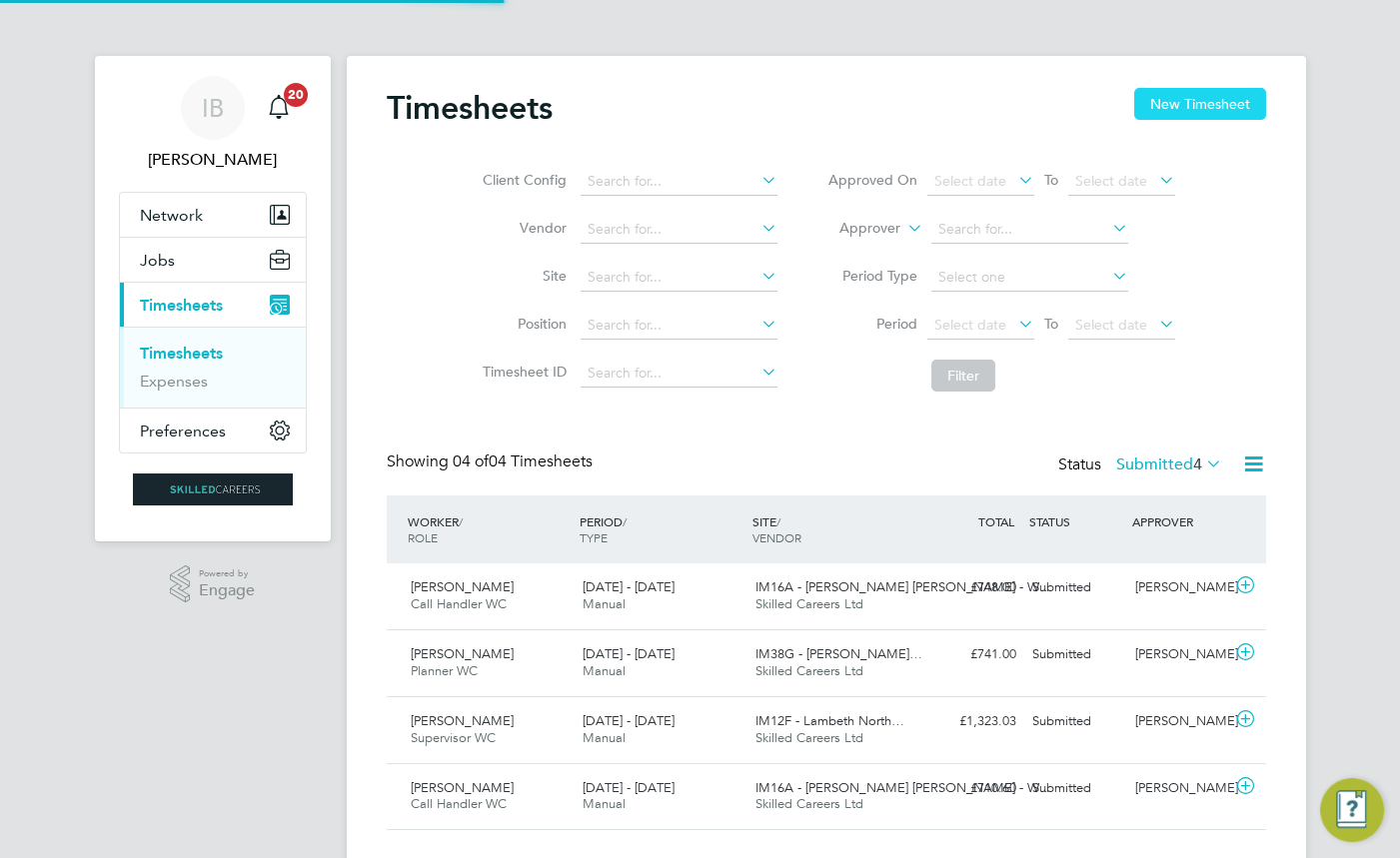 scroll, scrollTop: 10, scrollLeft: 10, axis: both 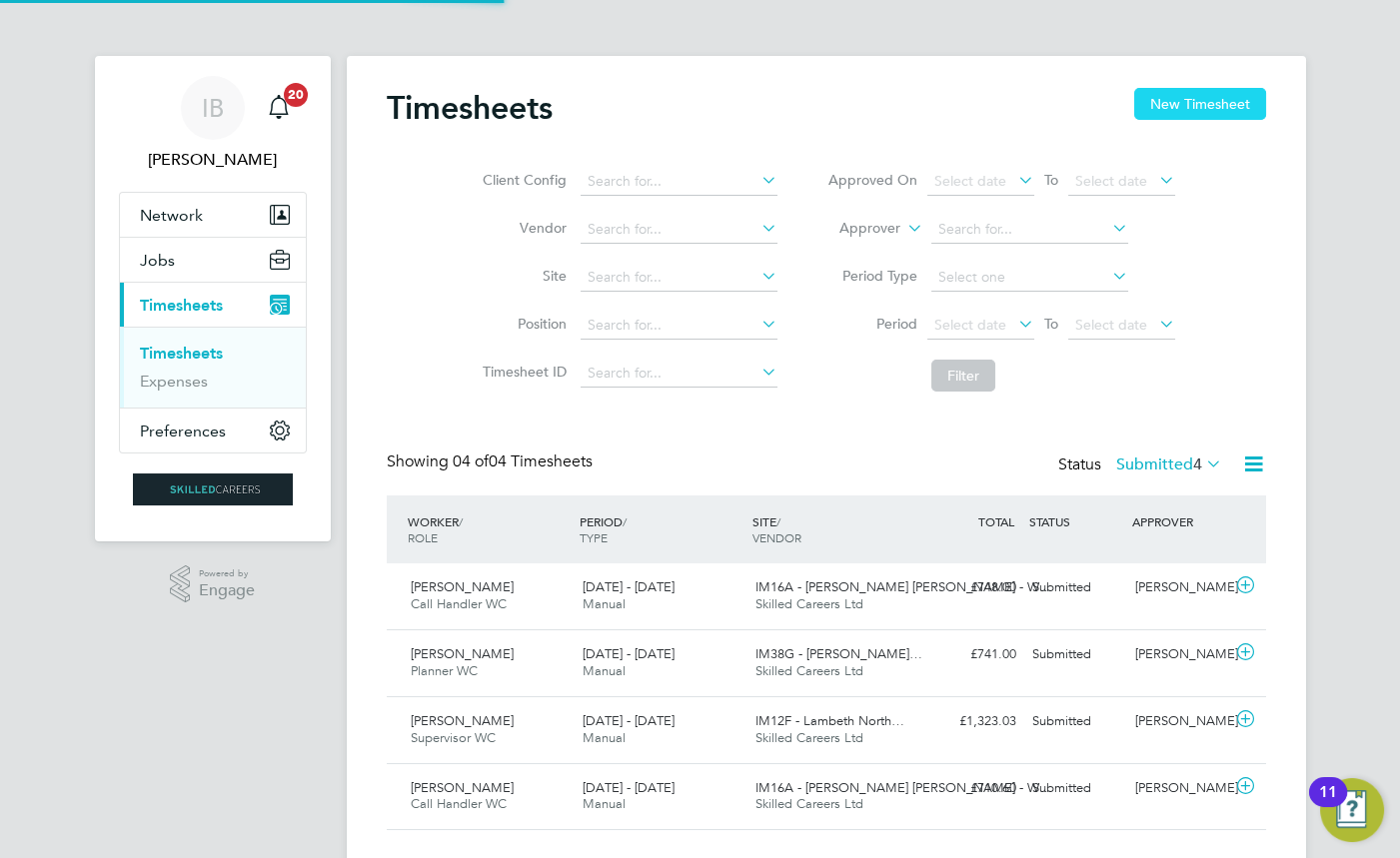 click on "New Timesheet" 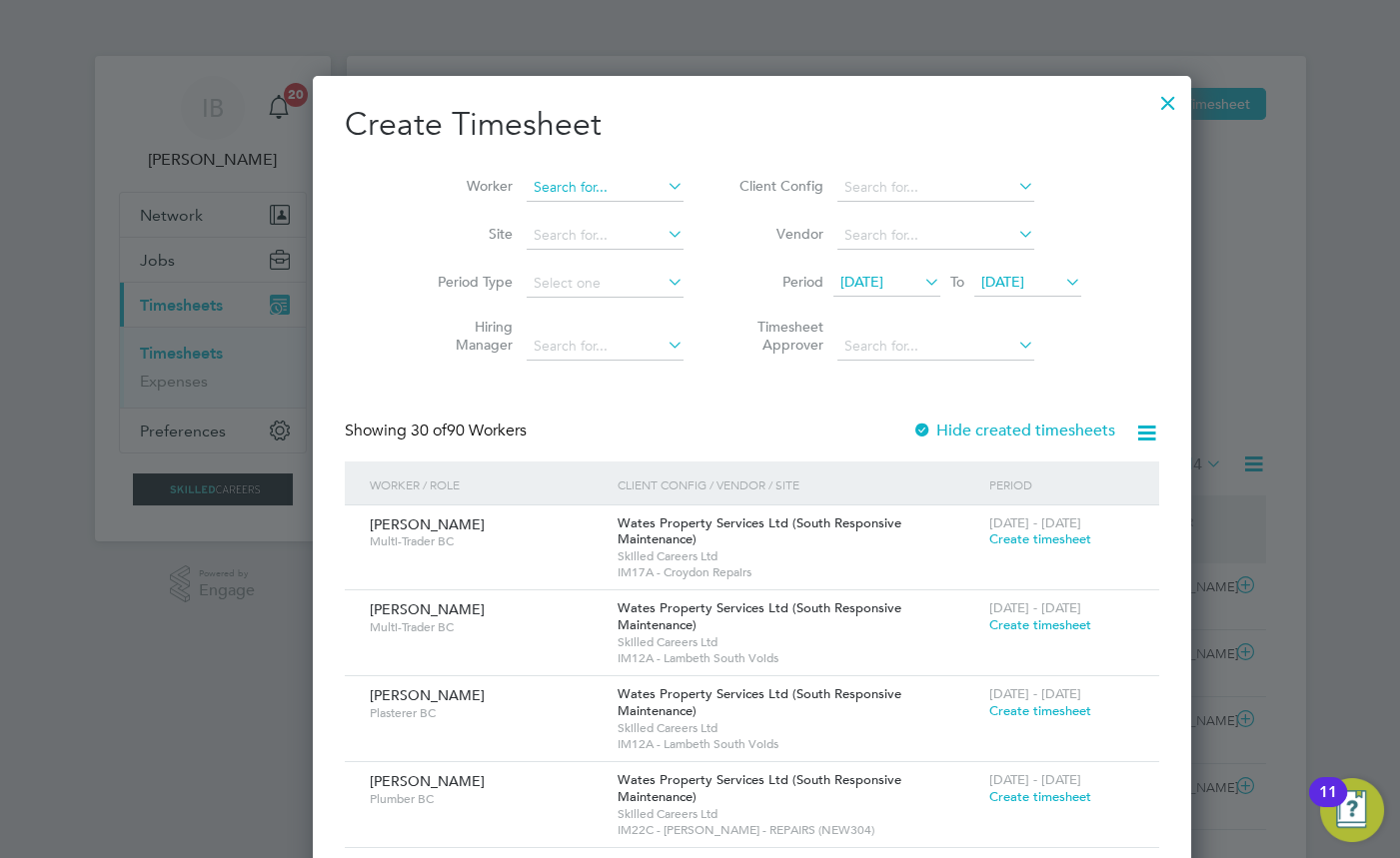 click at bounding box center [605, 188] 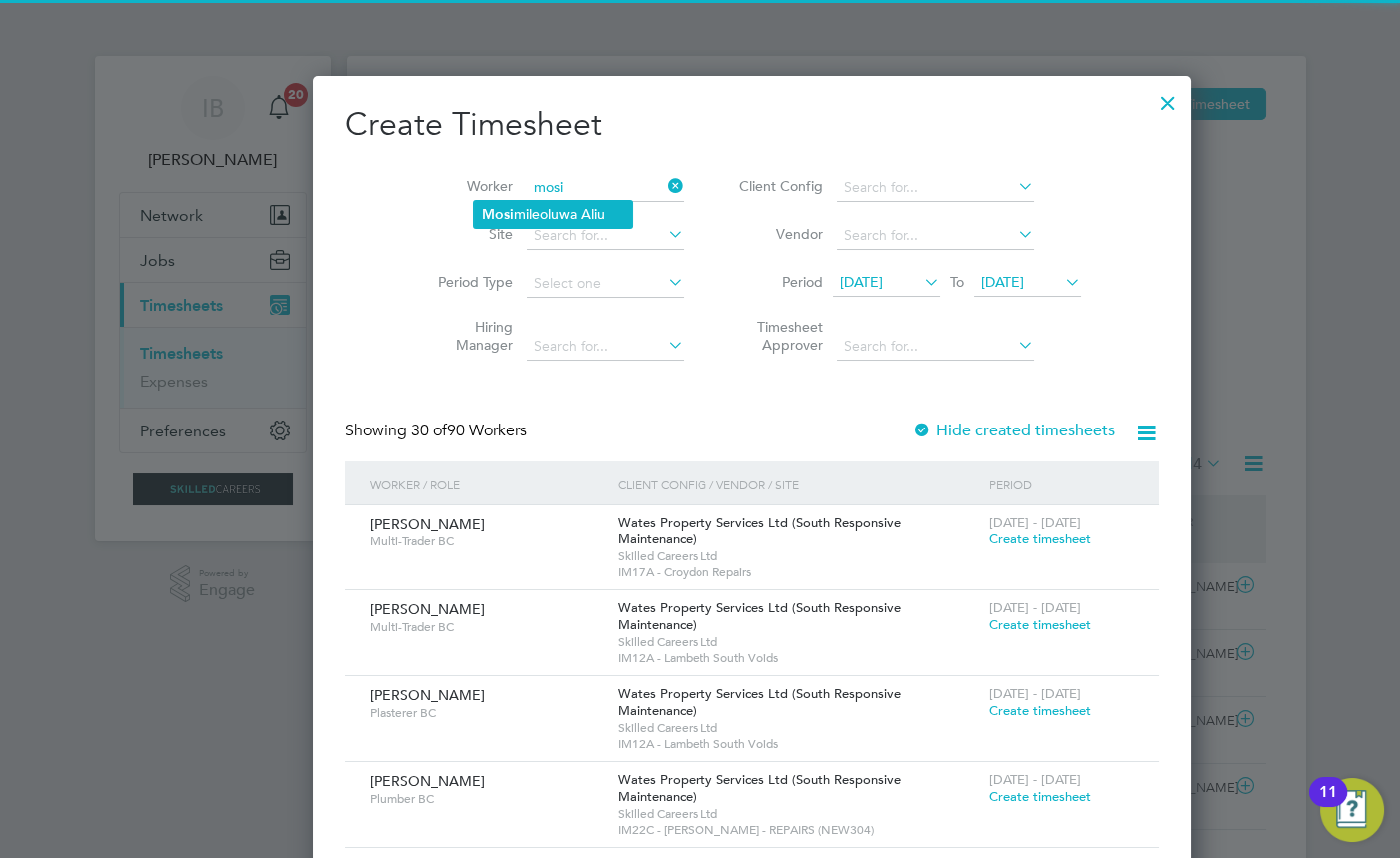 click on "Mosi mileoluwa Aliu" 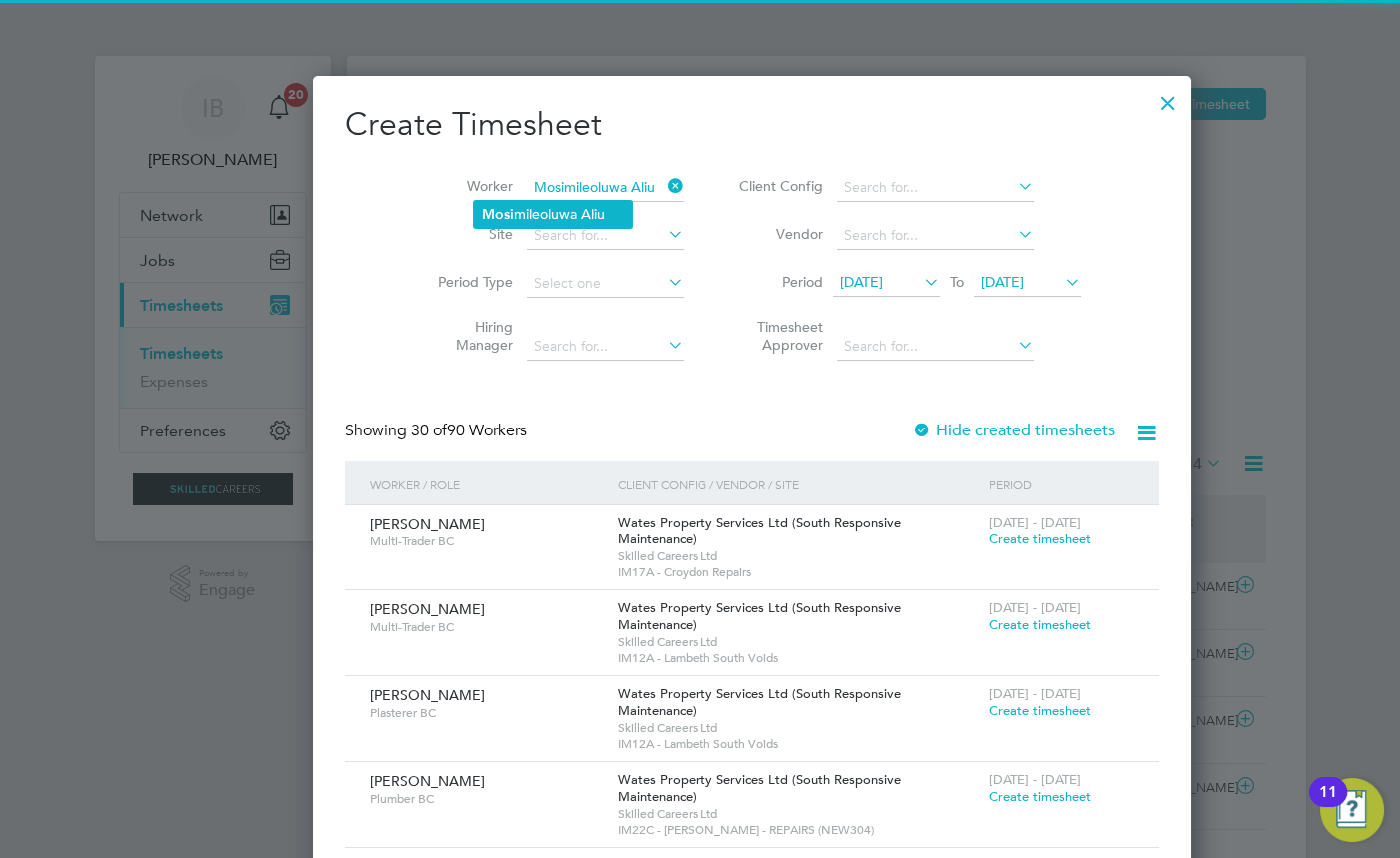 scroll, scrollTop: 9, scrollLeft: 9, axis: both 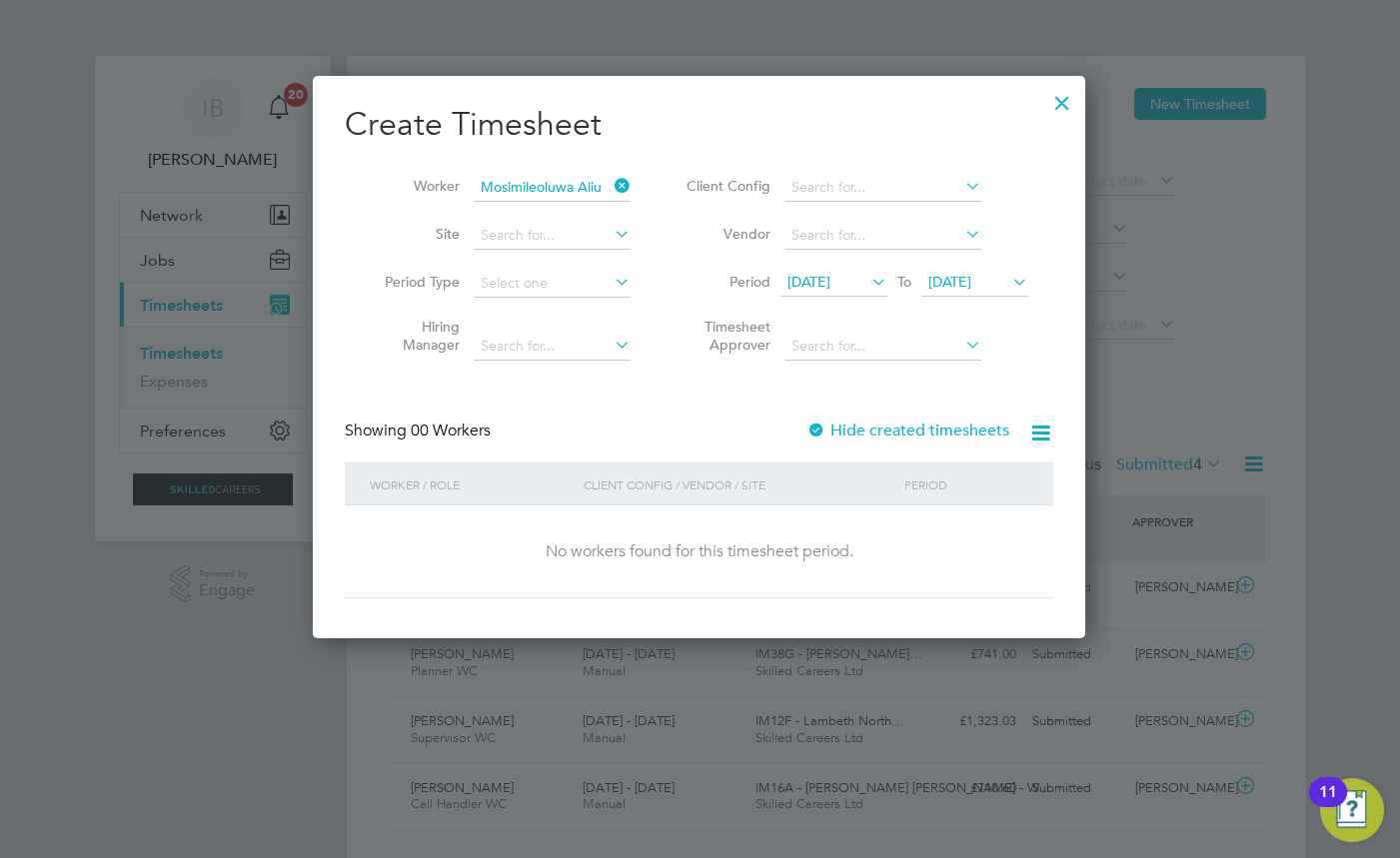 click on "Hide created timesheets" at bounding box center [907, 430] 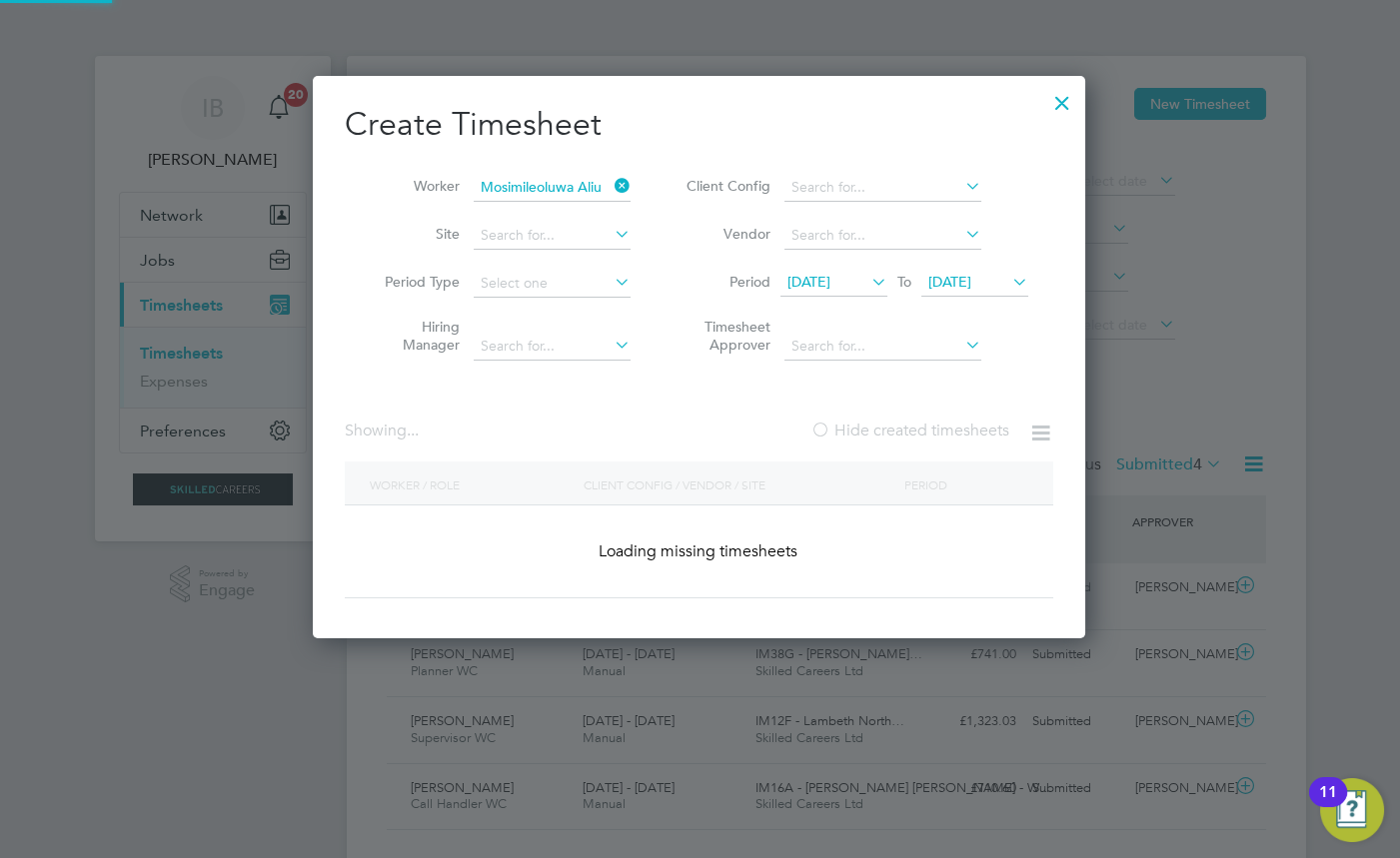 scroll, scrollTop: 10, scrollLeft: 9, axis: both 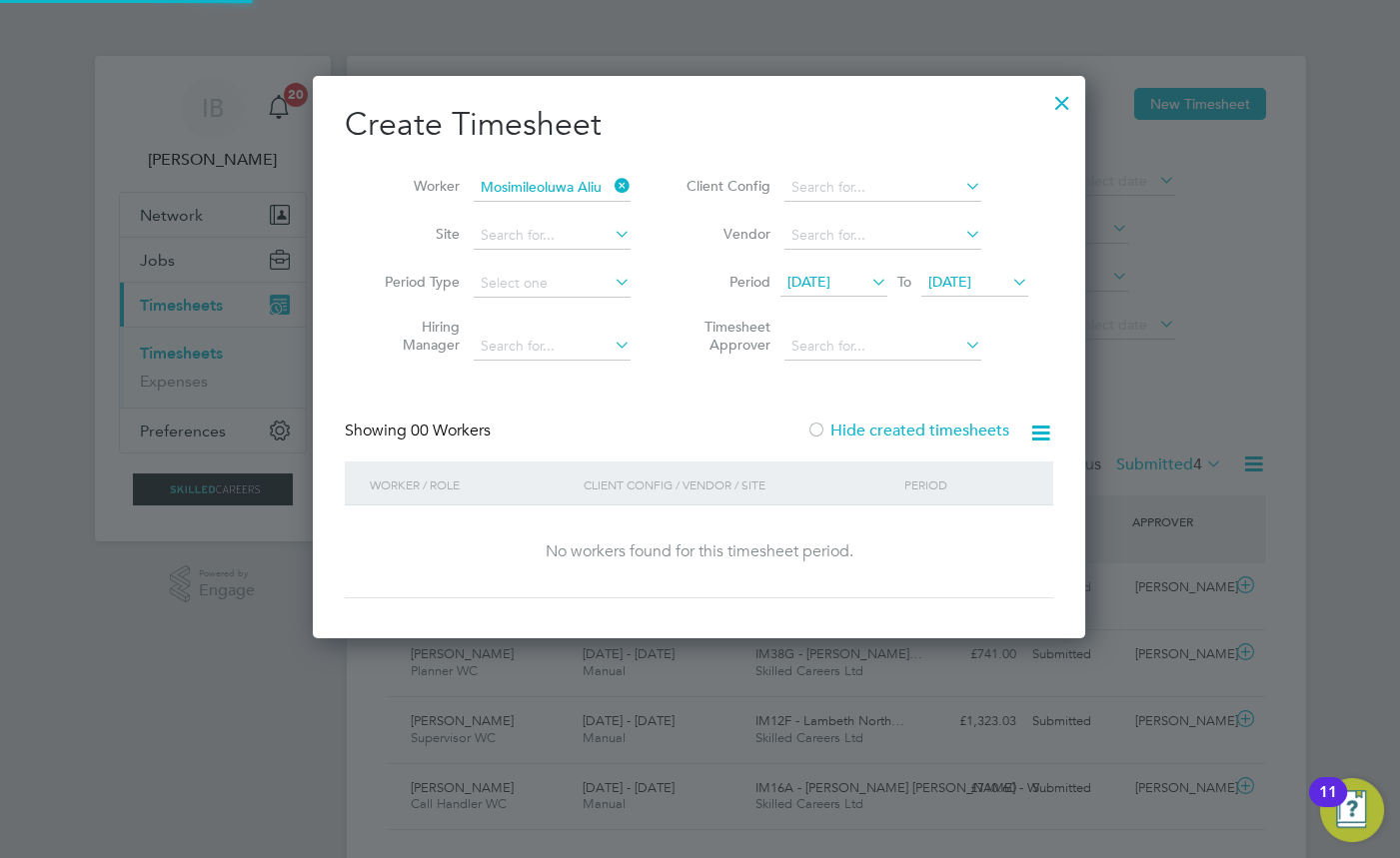 click on "Hide created timesheets" at bounding box center [907, 430] 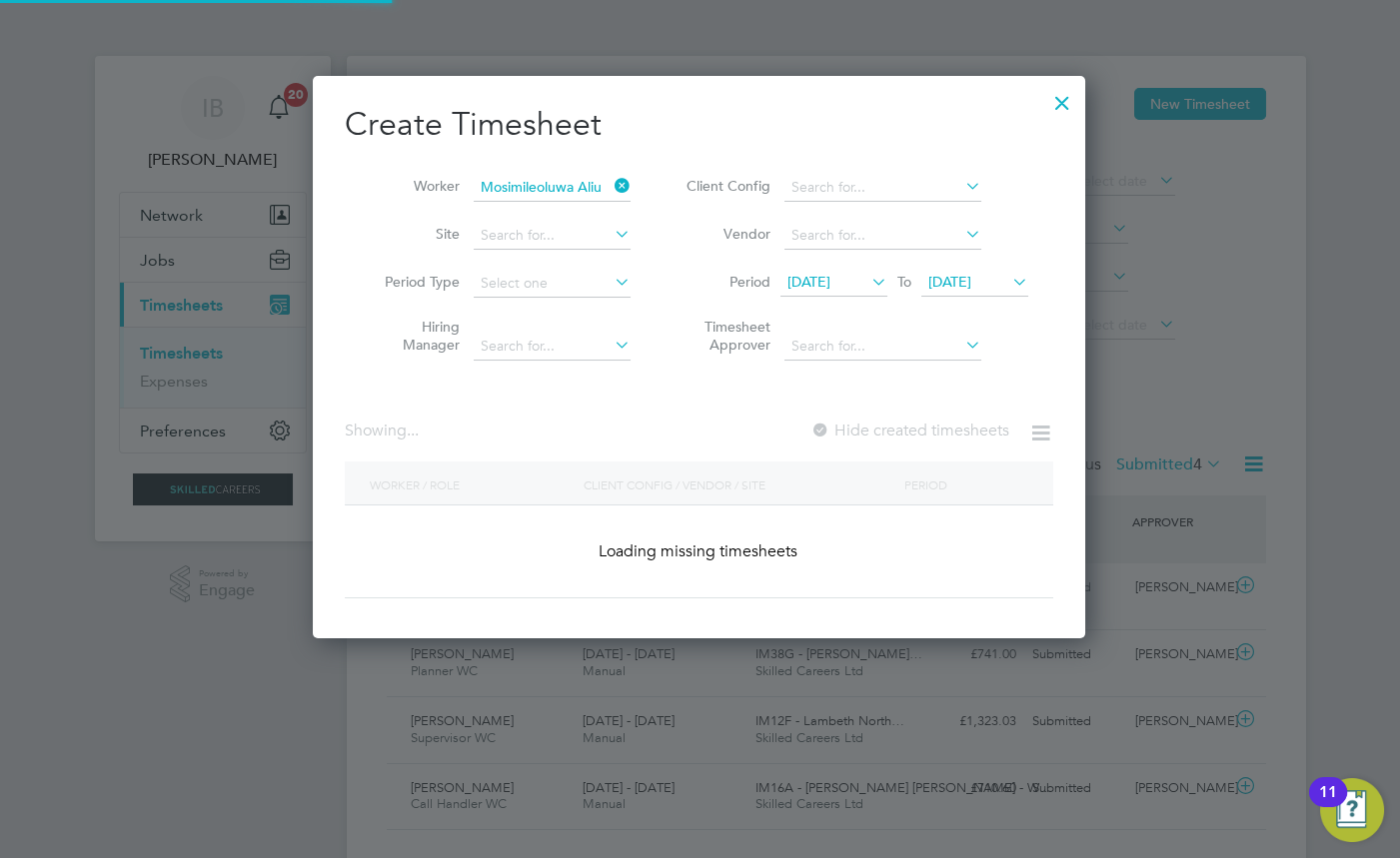 scroll, scrollTop: 10, scrollLeft: 9, axis: both 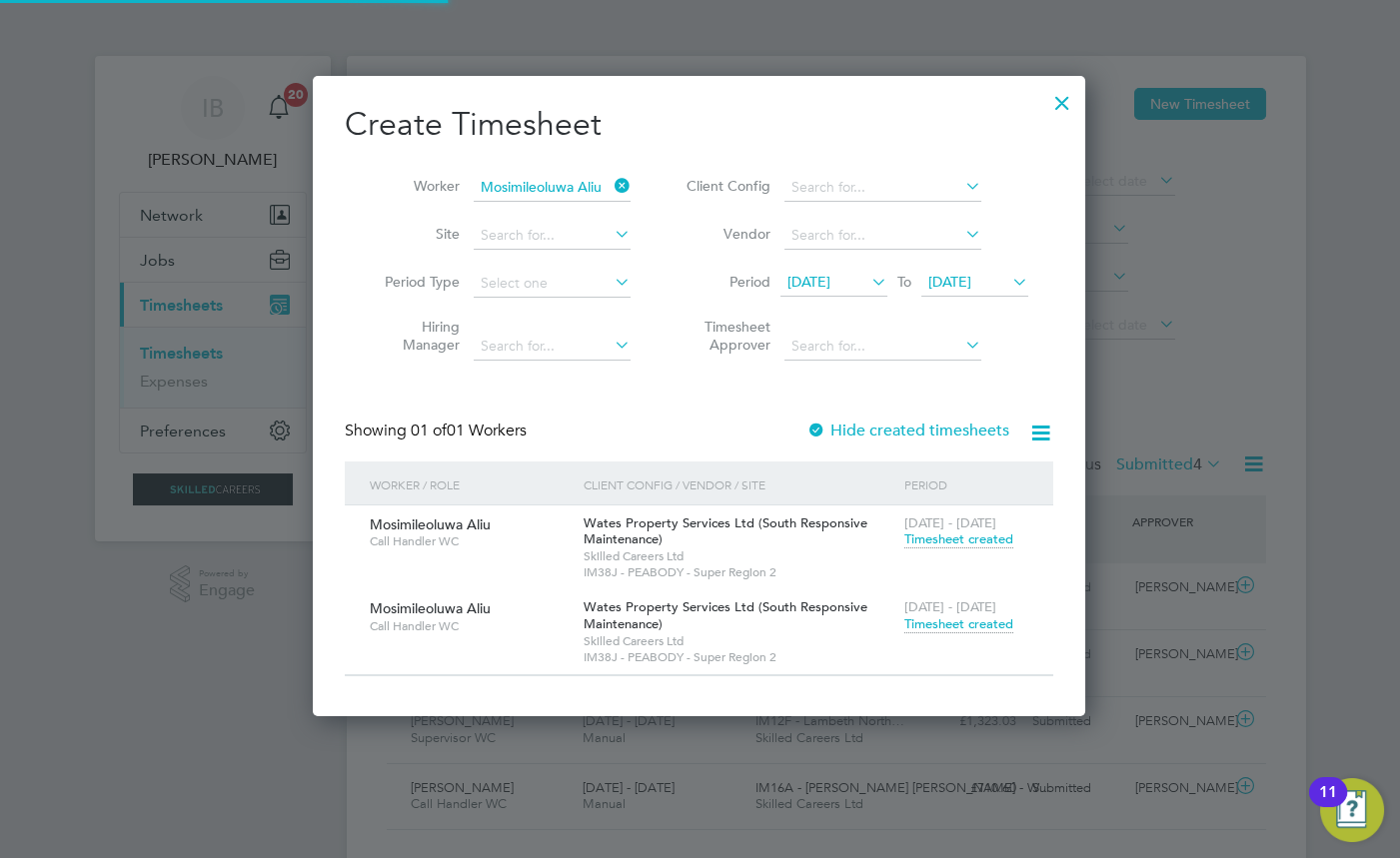 click on "Timesheet created" at bounding box center [958, 624] 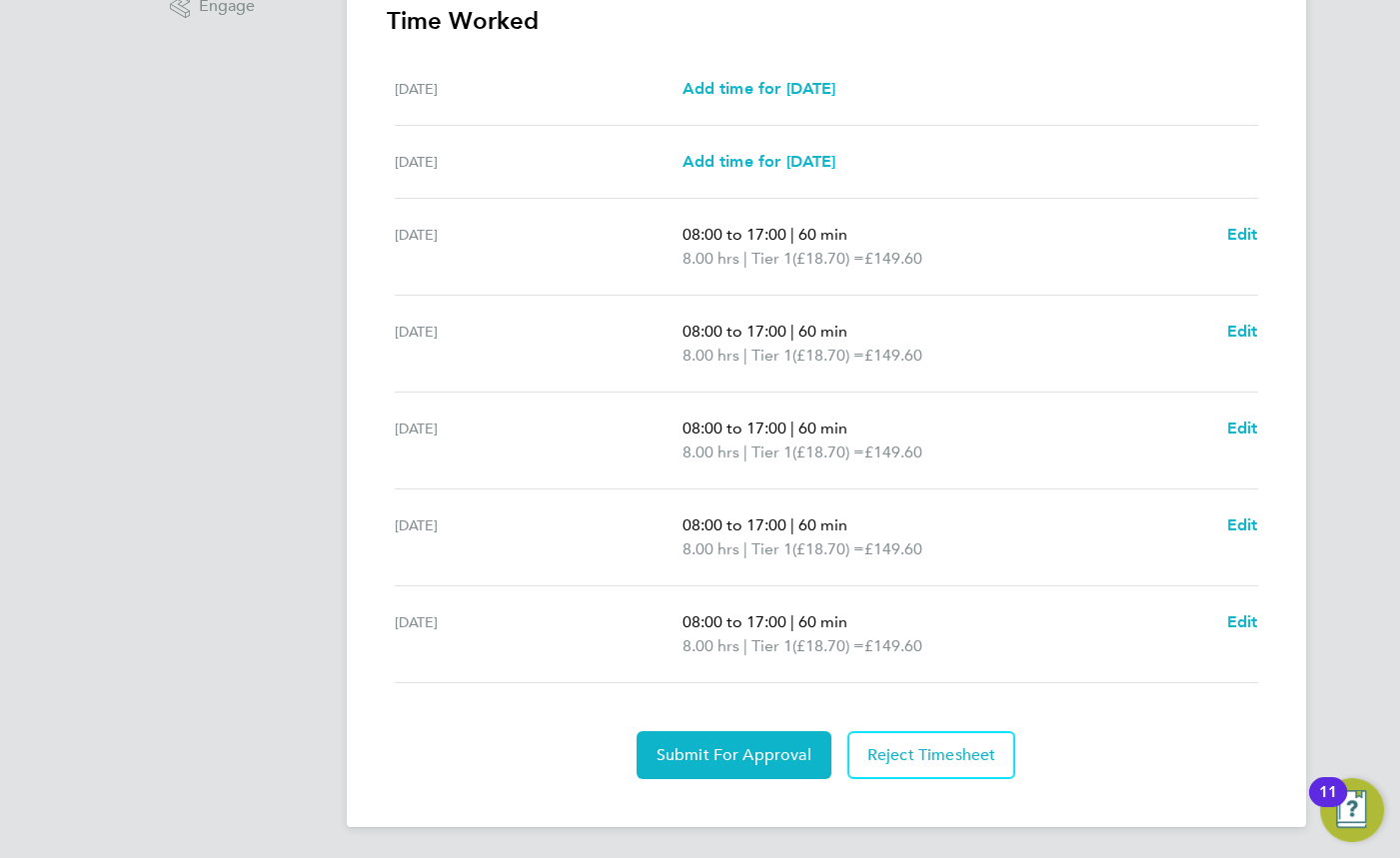 click on "Sat 19 Jul   Add time for Sat 19 Jul   Add time for Sat 19 Jul" at bounding box center (826, 89) 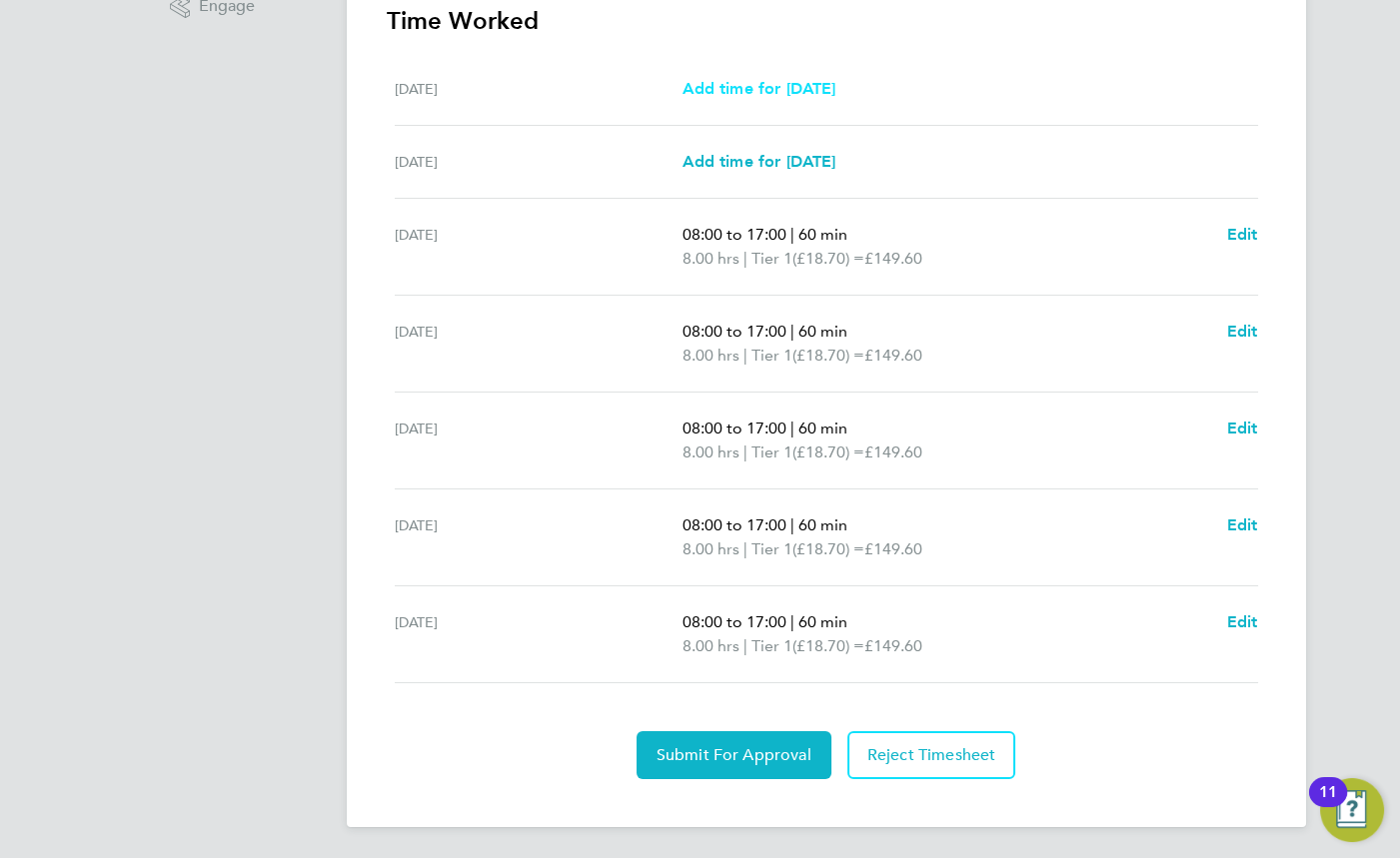 click on "Add time for Sat 19 Jul" at bounding box center (758, 88) 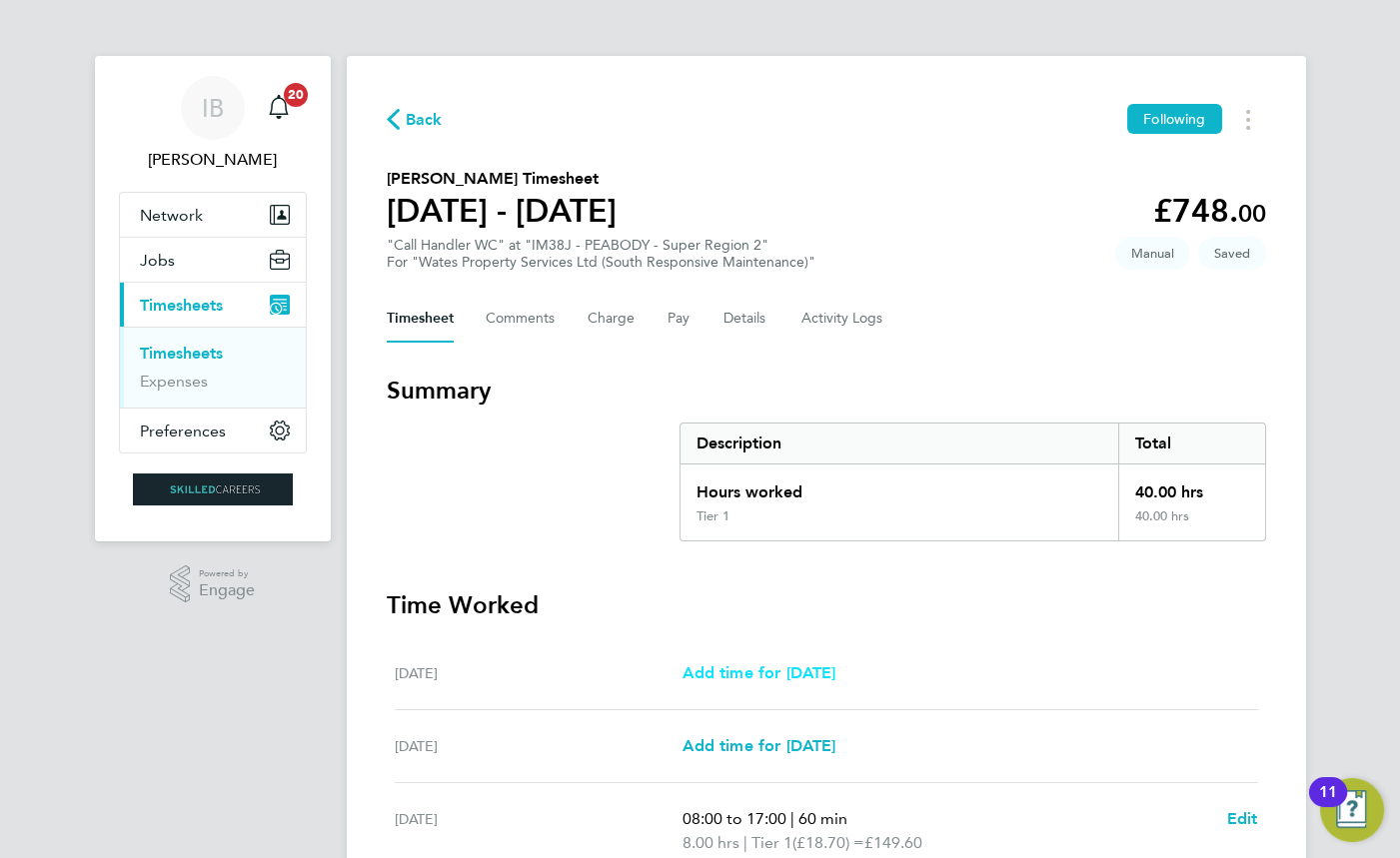 select on "30" 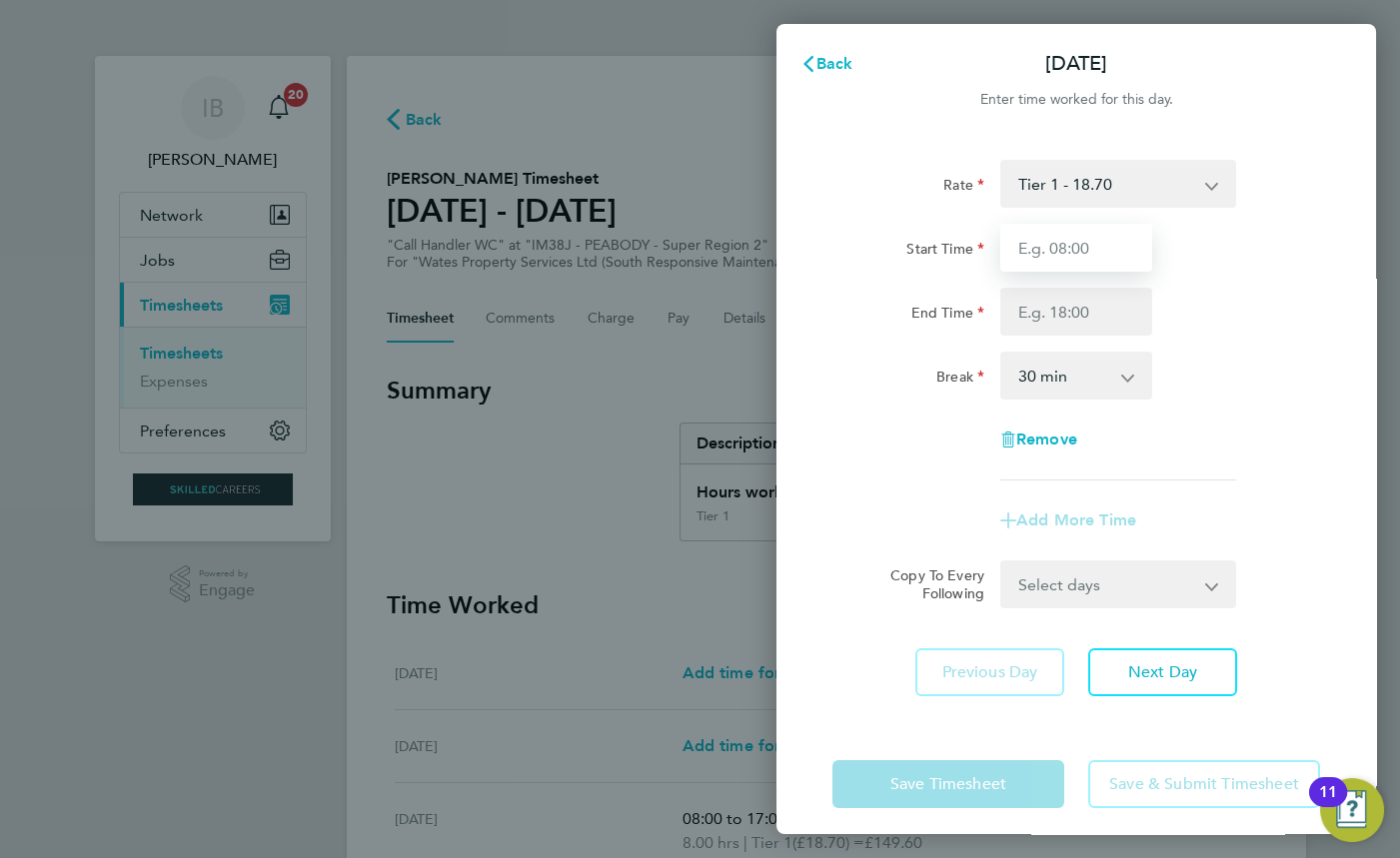 click on "Start Time" at bounding box center (1076, 248) 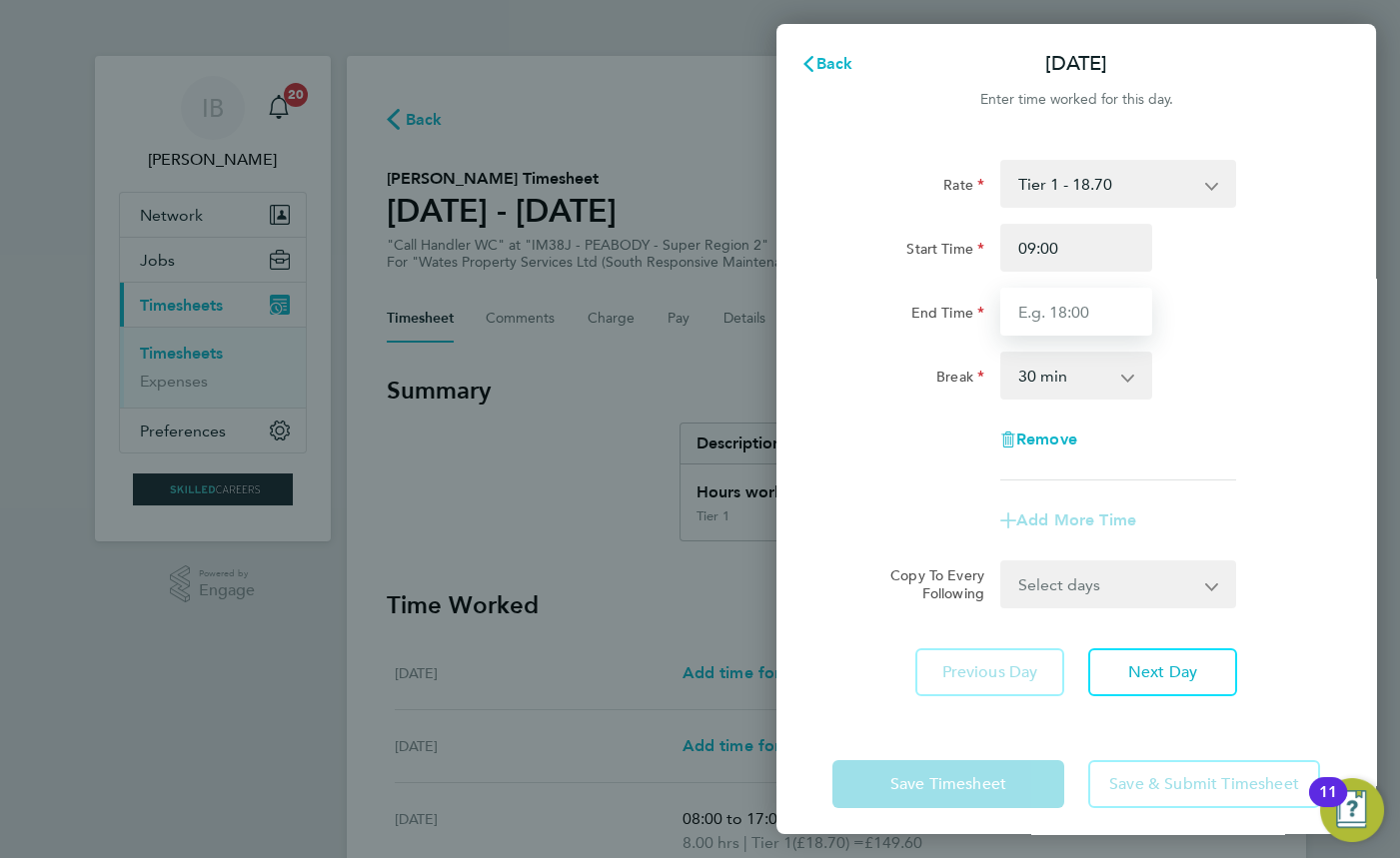 click on "End Time" at bounding box center [1076, 312] 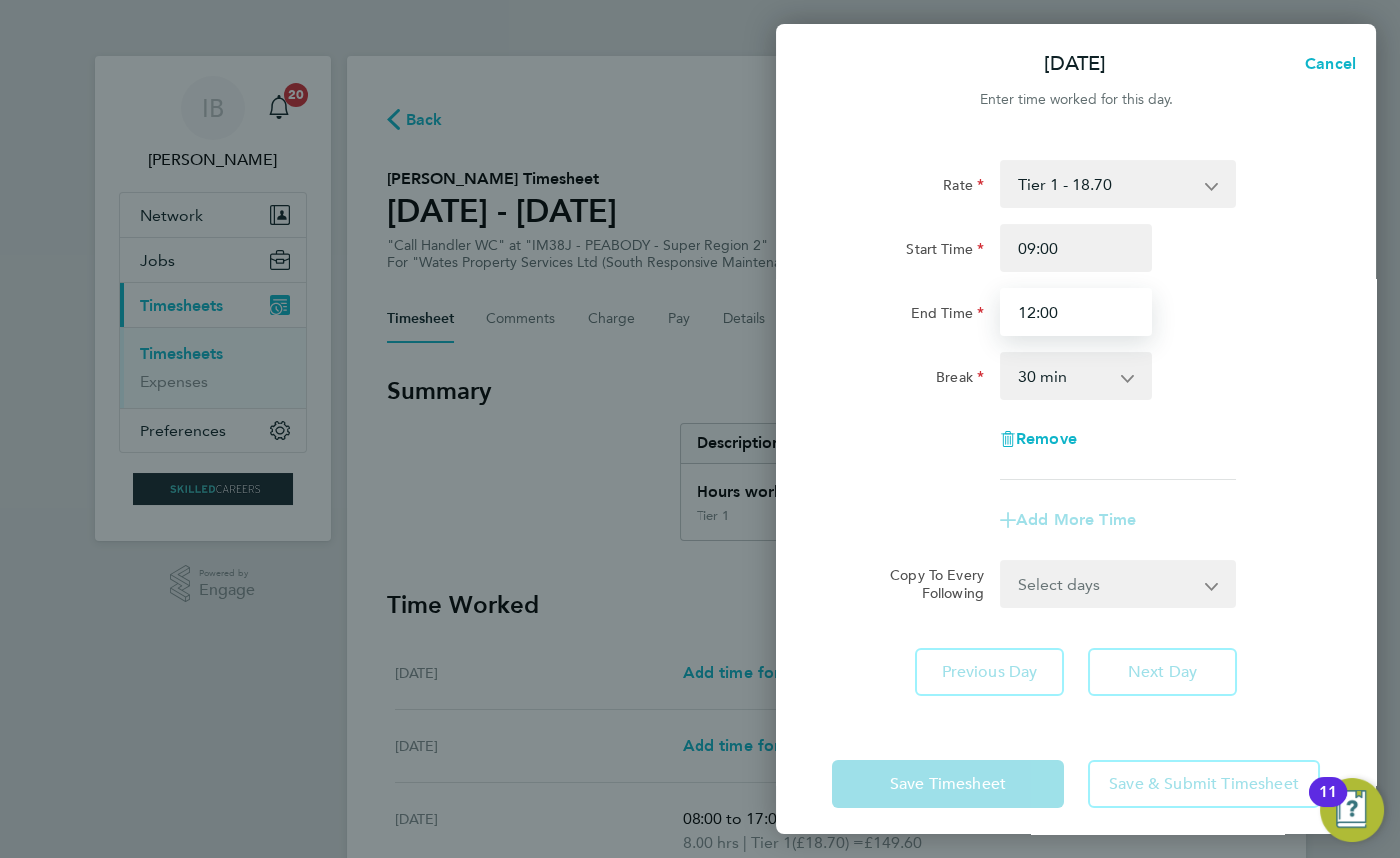 type on "12:00" 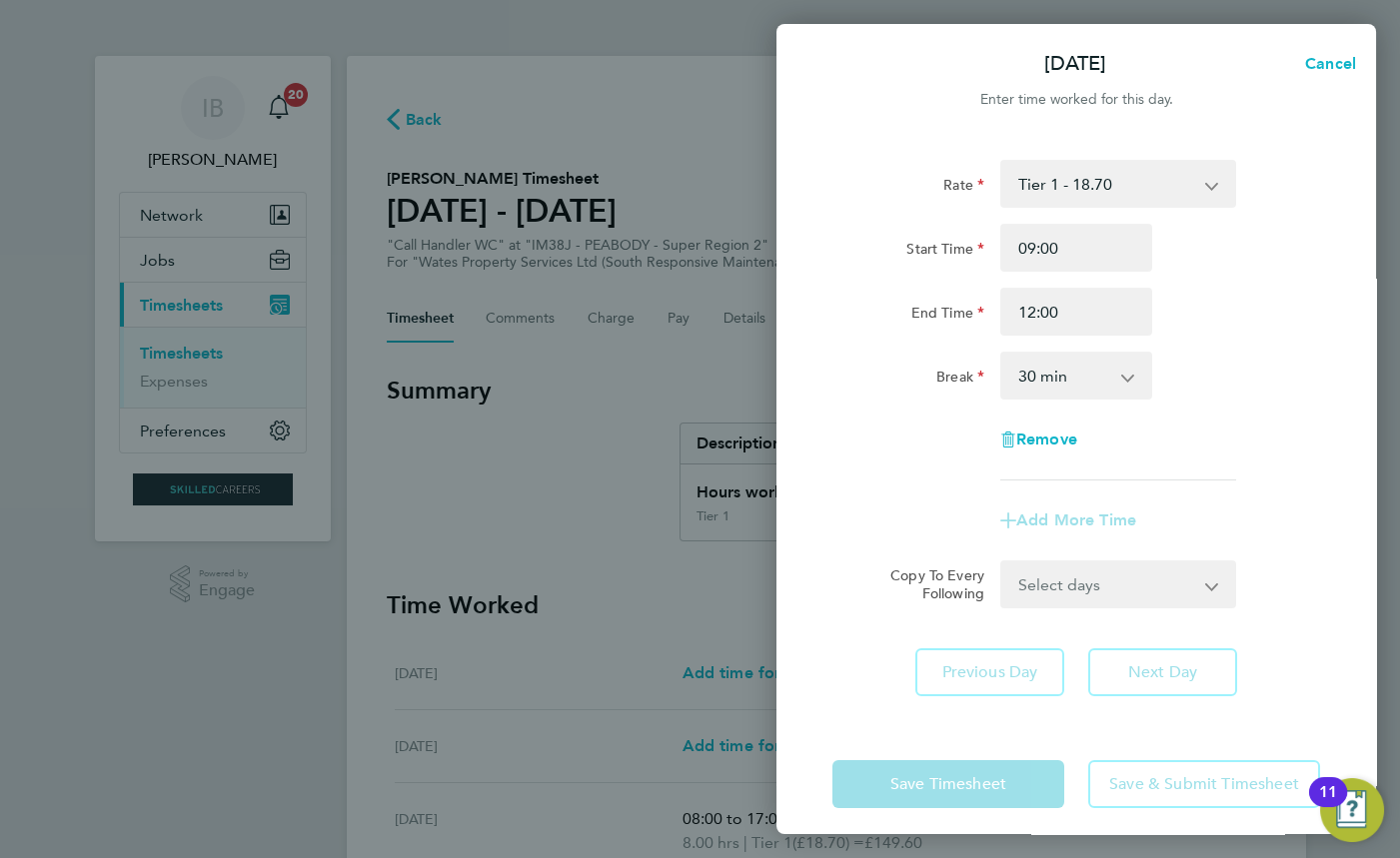 click on "0 min   15 min   30 min   45 min   60 min   75 min   90 min" at bounding box center (1064, 376) 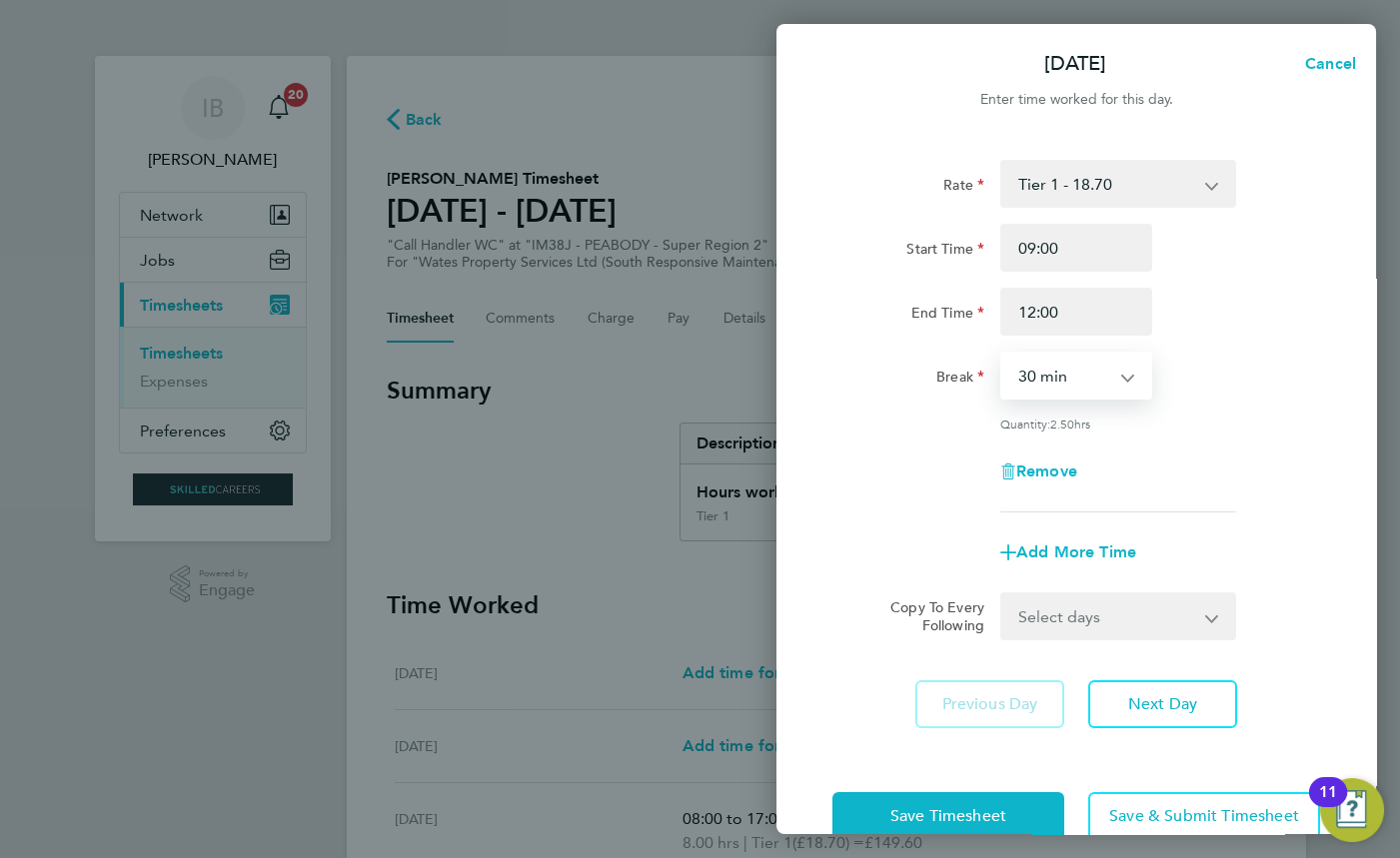 select on "0" 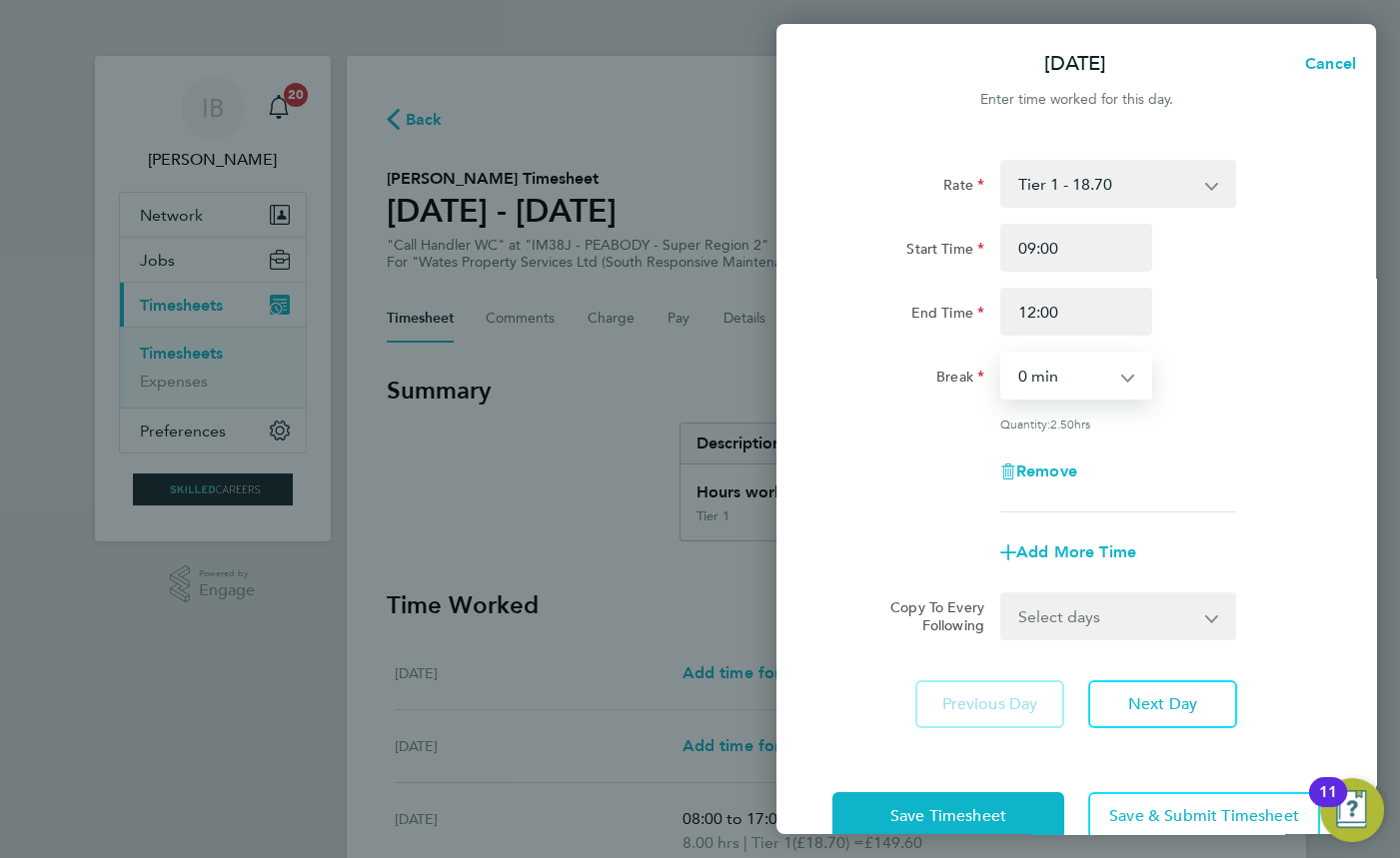 click on "0 min   15 min   30 min   45 min   60 min   75 min   90 min" at bounding box center [1064, 376] 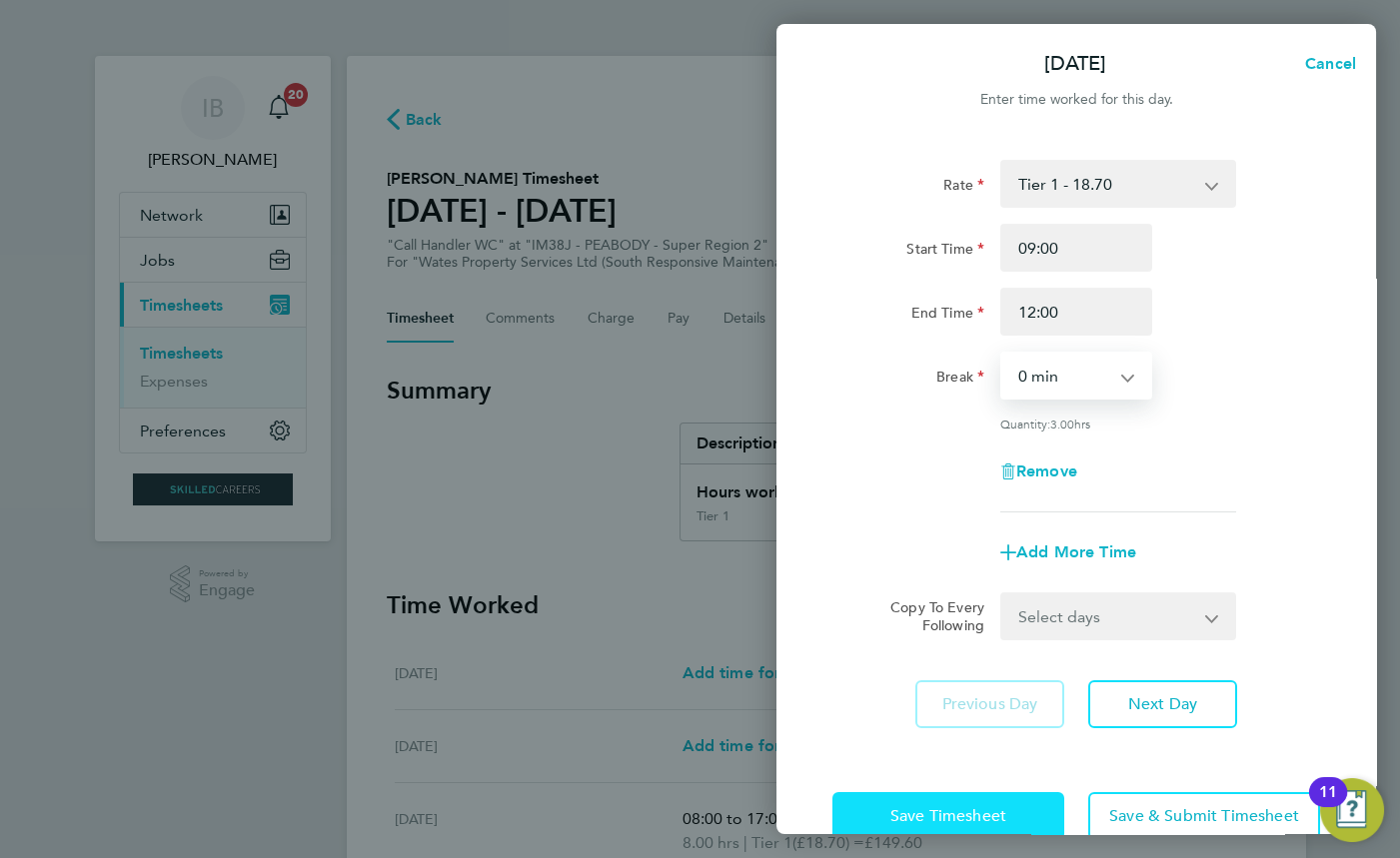 click on "Save Timesheet" 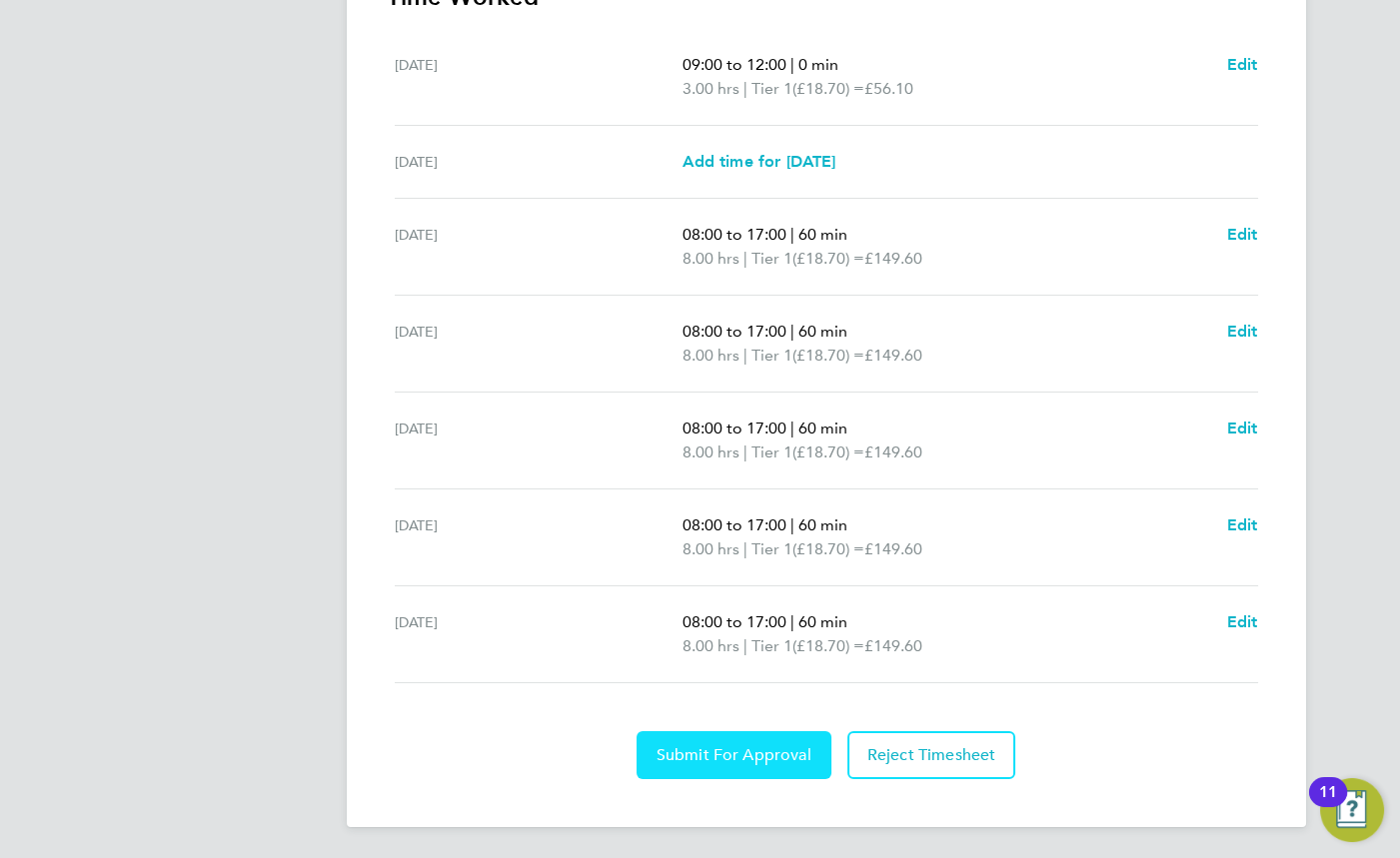 click on "Submit For Approval" 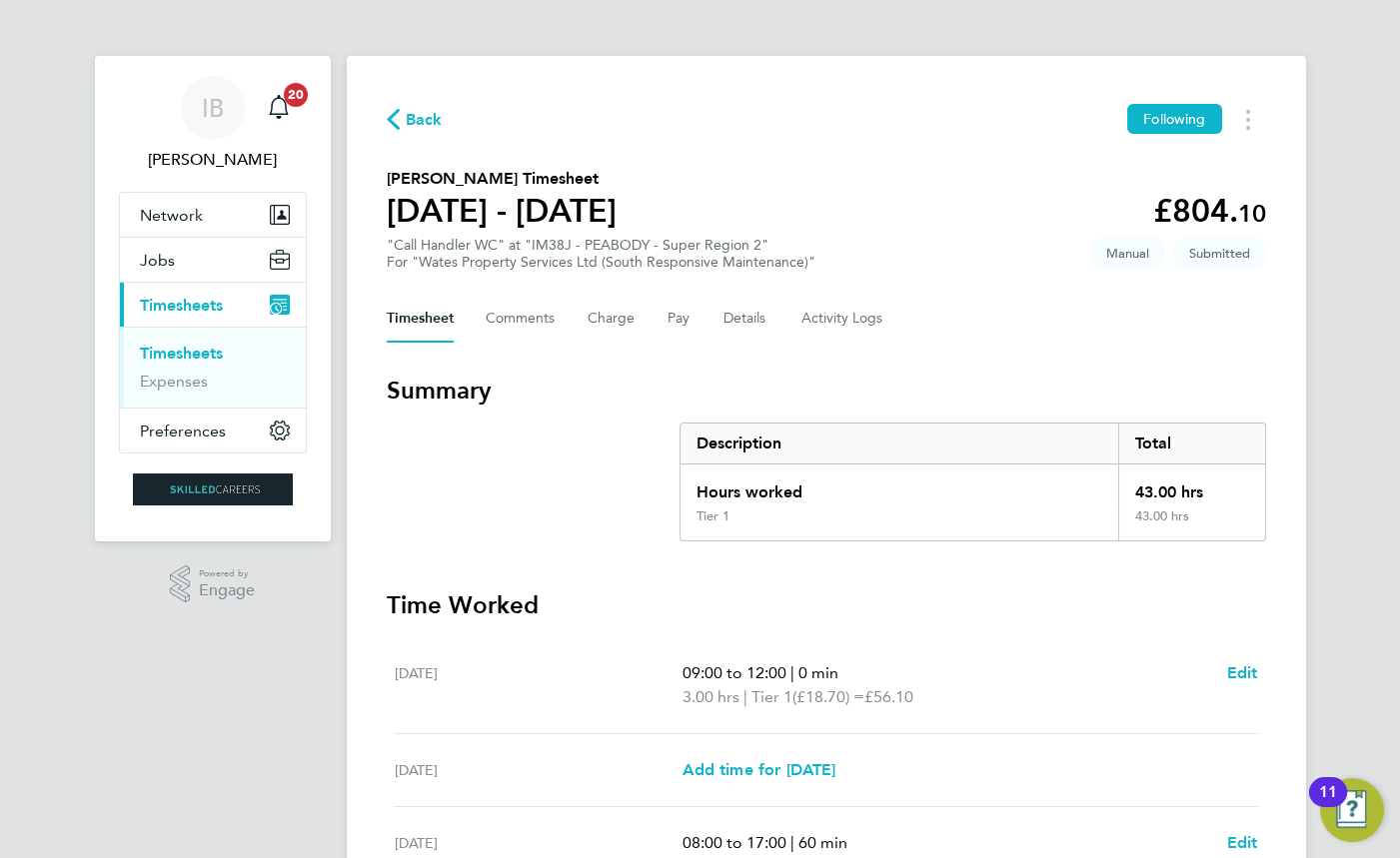 click on "Back" 